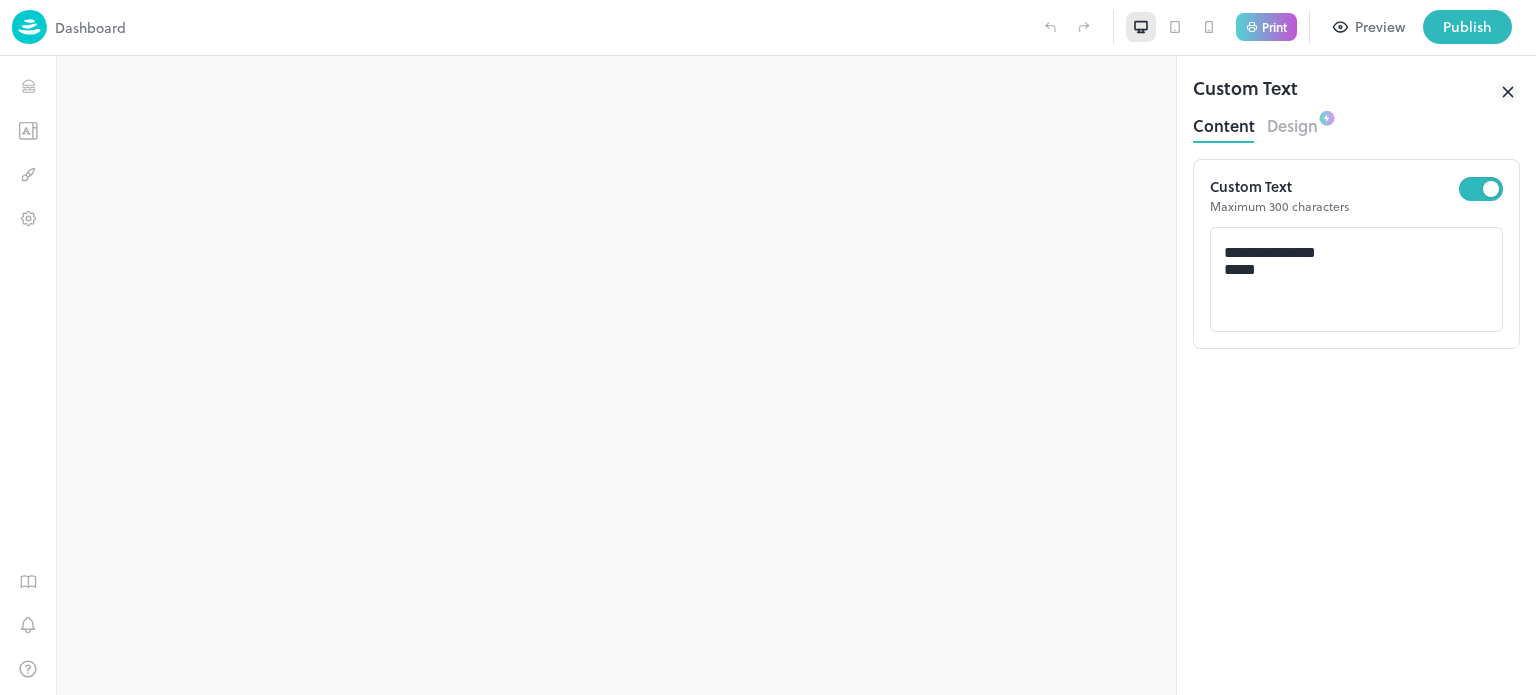 scroll, scrollTop: 0, scrollLeft: 0, axis: both 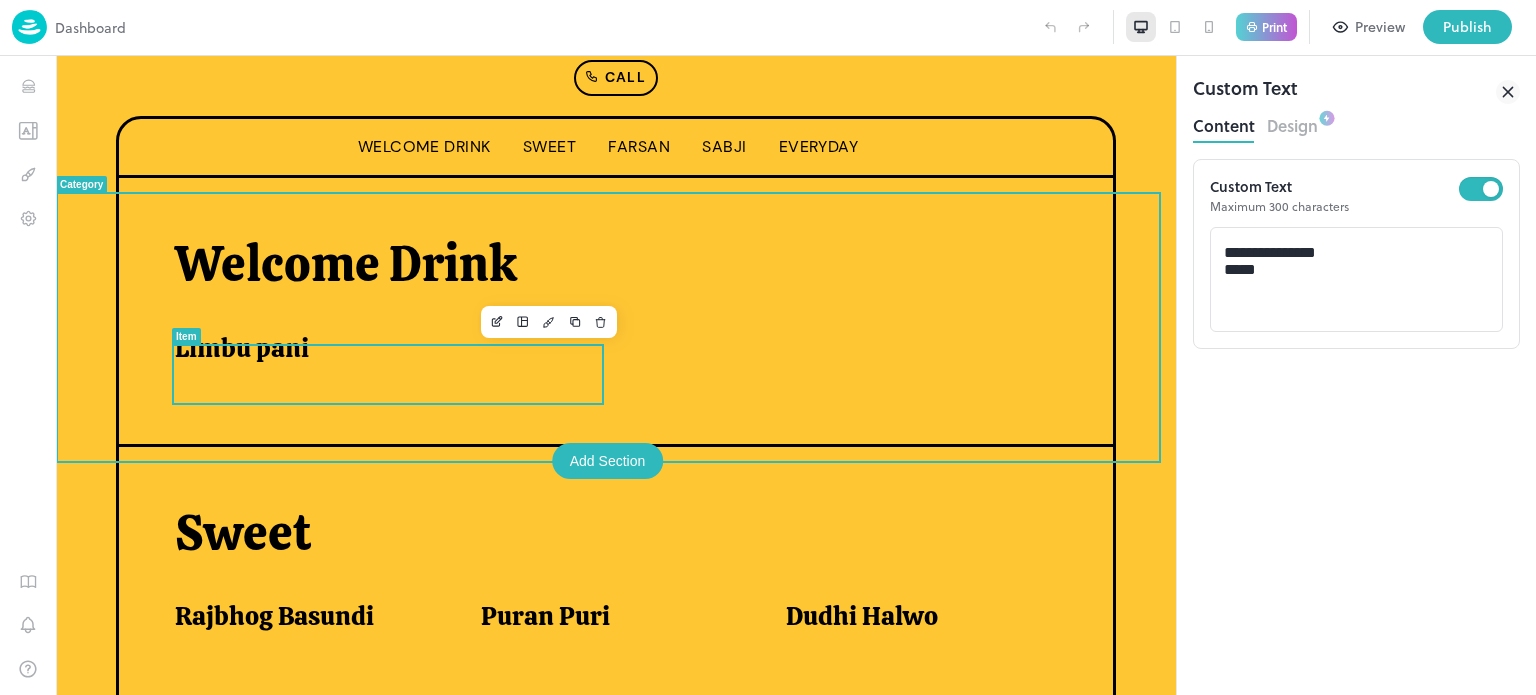 click on "Limbu pani" at bounding box center [380, 348] 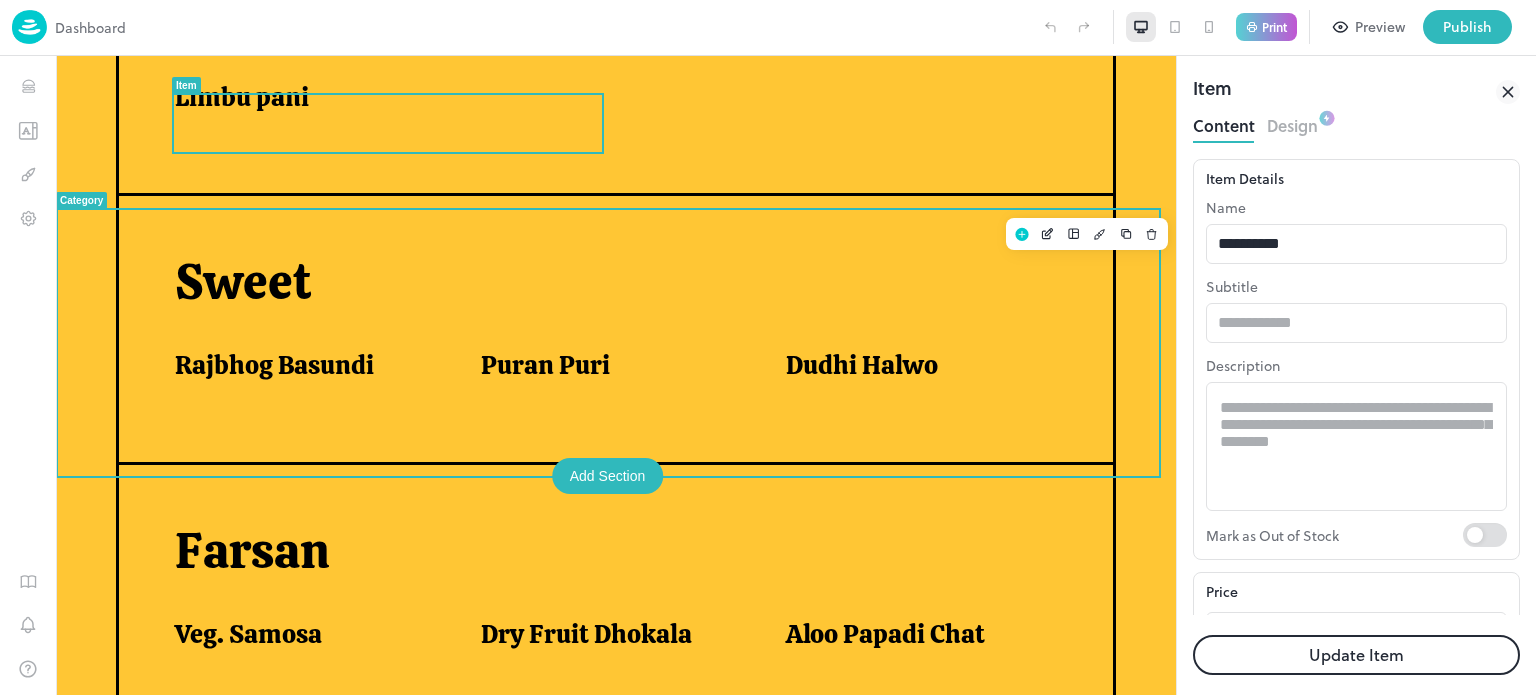 scroll, scrollTop: 676, scrollLeft: 0, axis: vertical 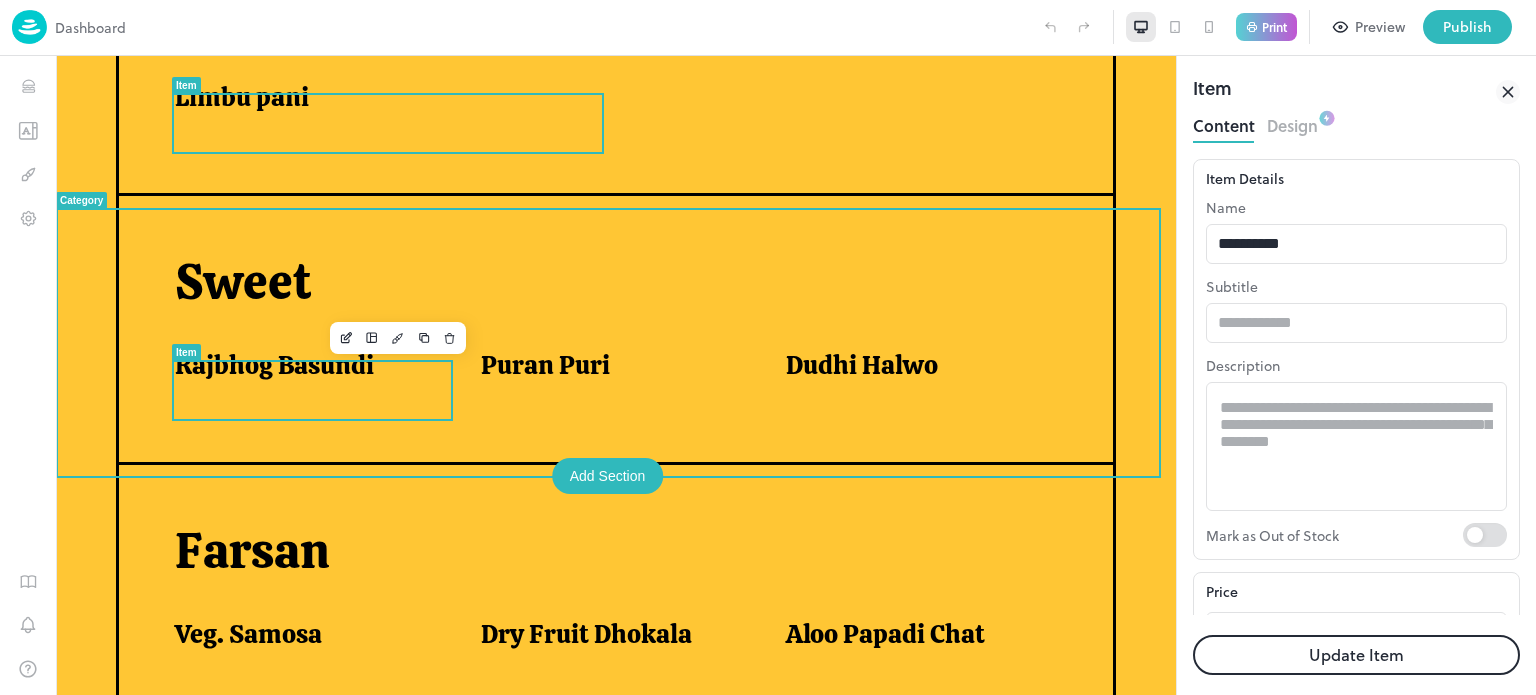 click on "Rajbhog Basundi" at bounding box center [274, 365] 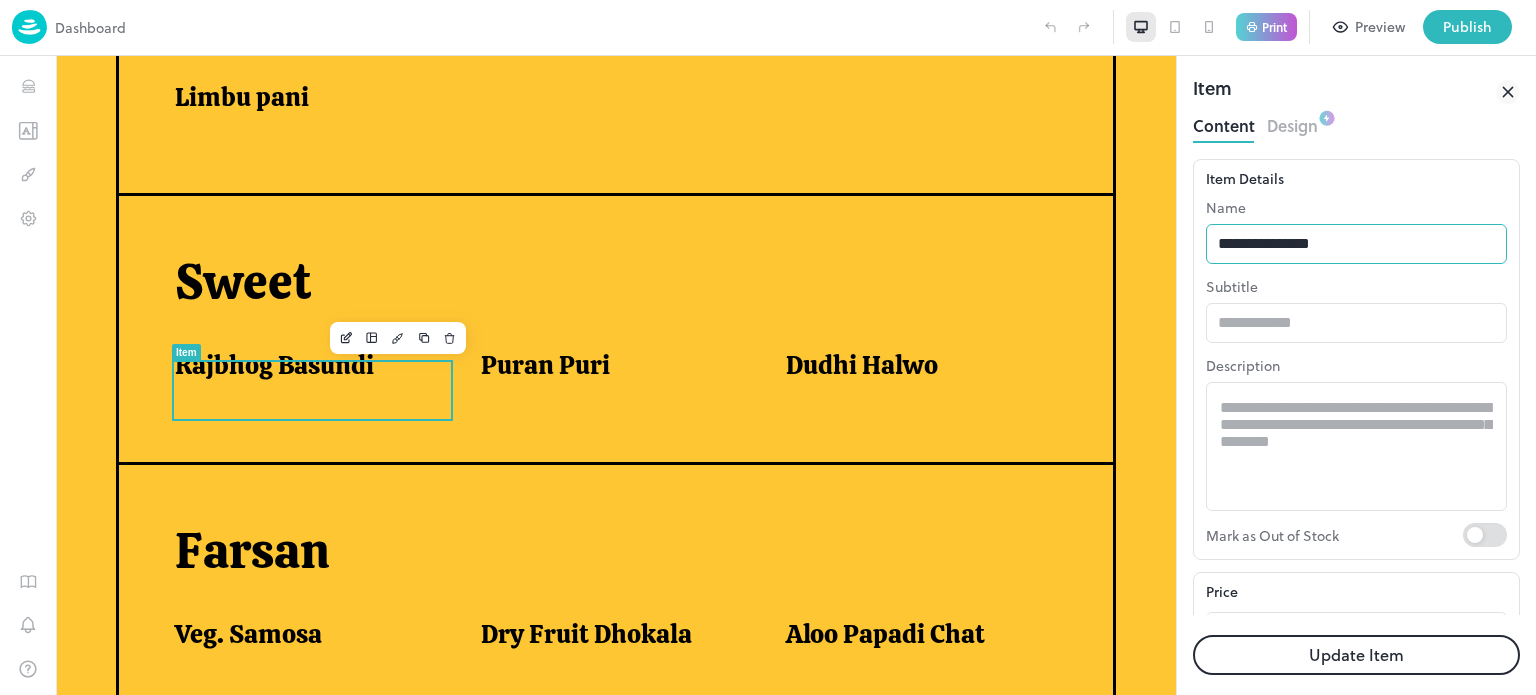 click on "**********" at bounding box center [1356, 244] 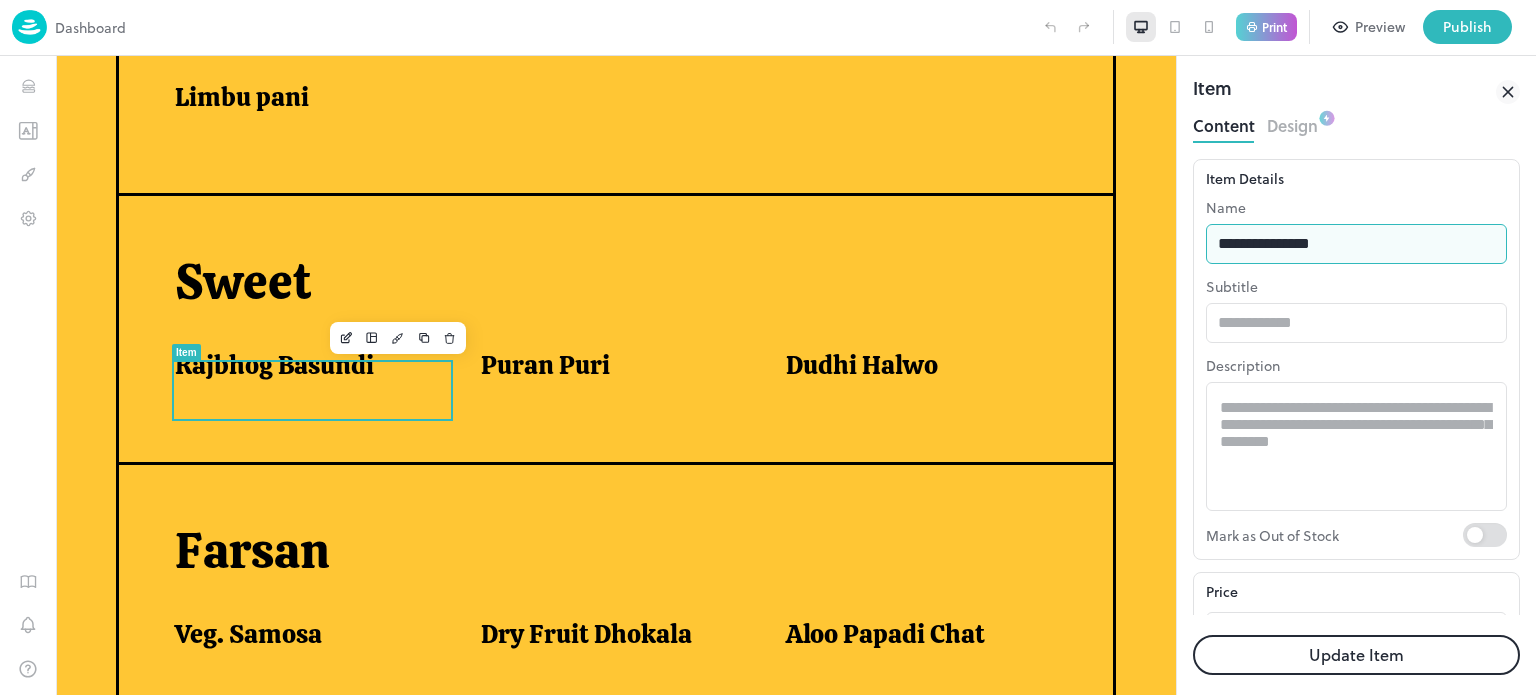 click on "**********" at bounding box center [1356, 244] 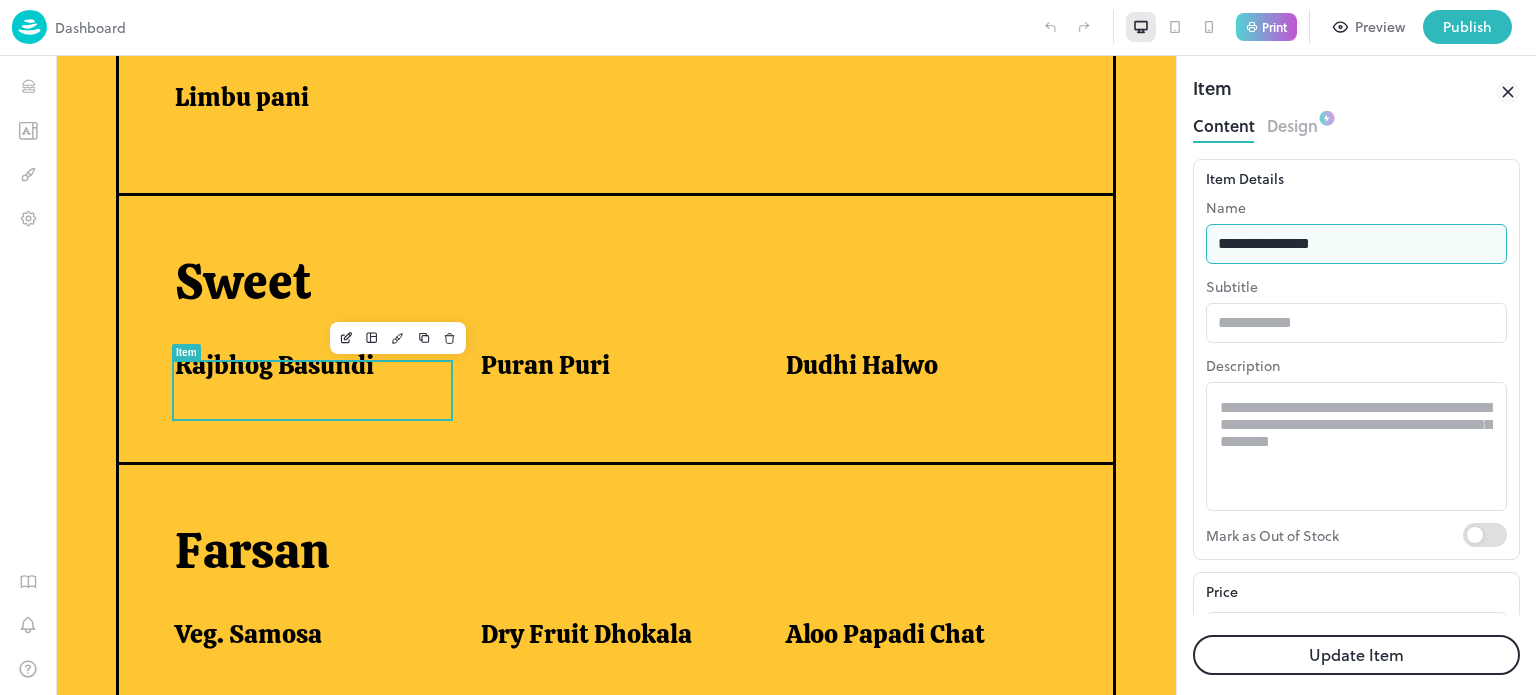 click on "**********" at bounding box center [1356, 244] 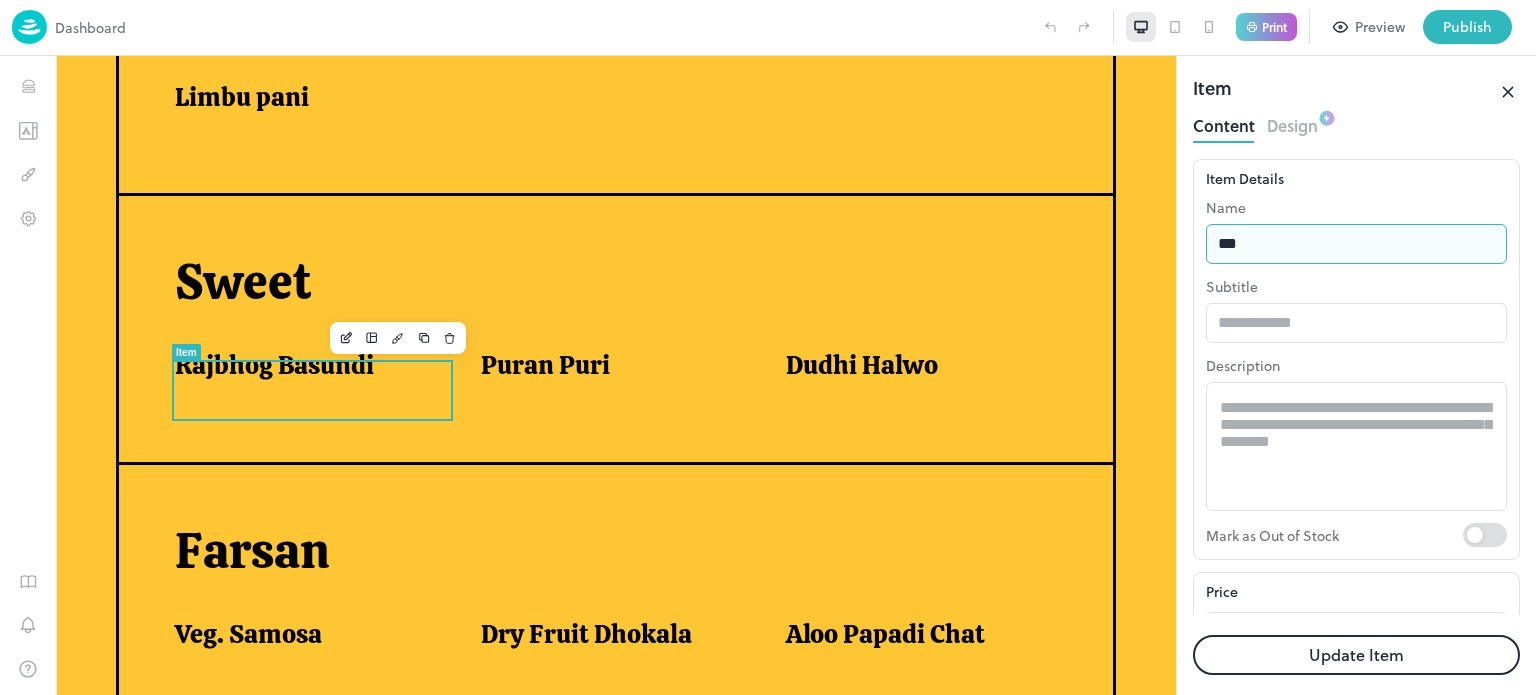type on "**********" 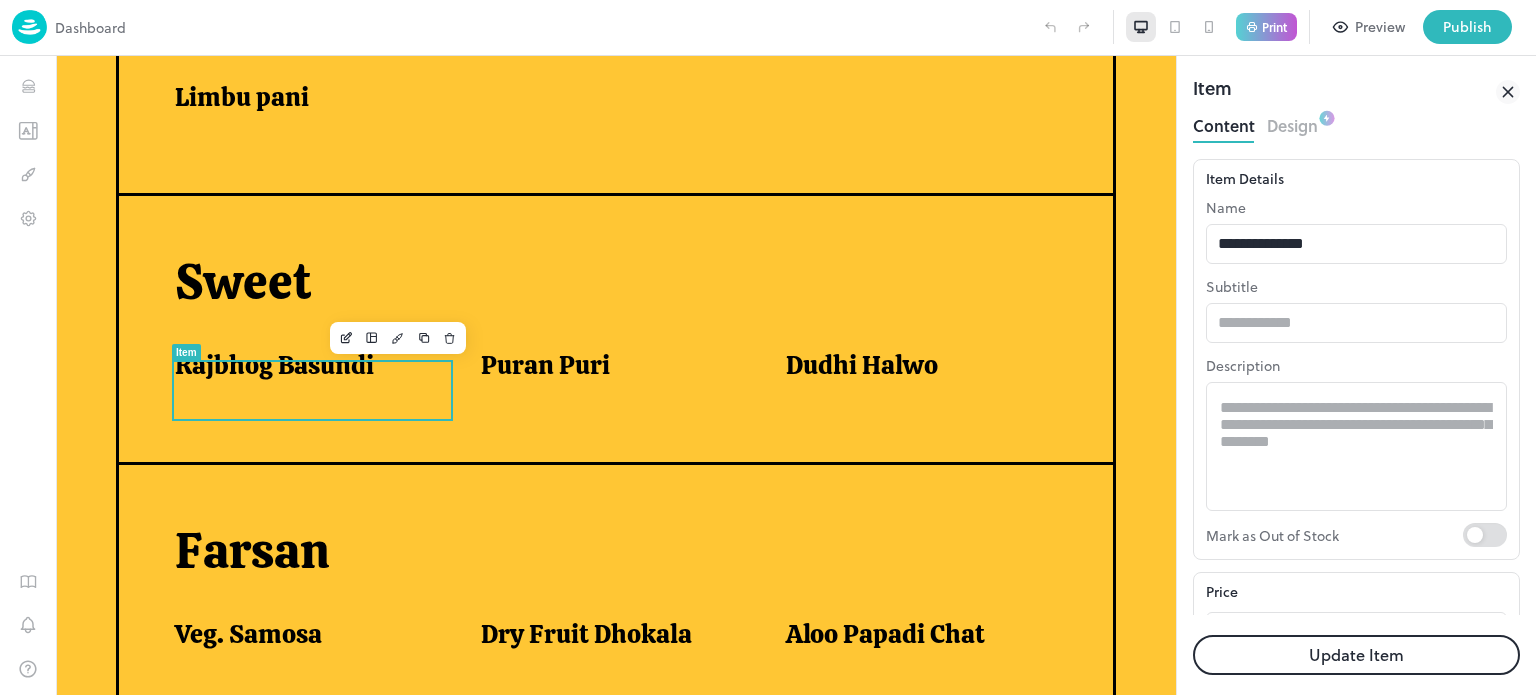 click on "Update Item" at bounding box center (1356, 655) 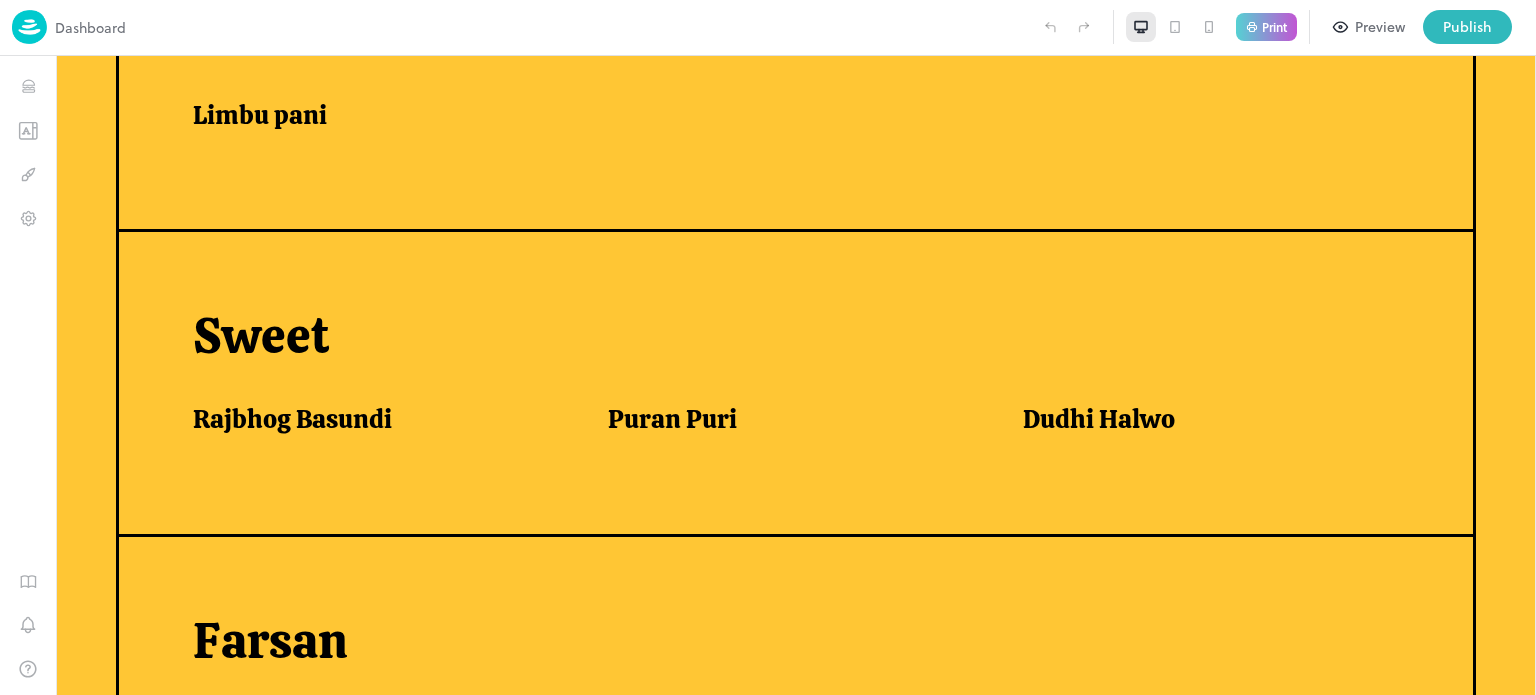 scroll, scrollTop: 643, scrollLeft: 0, axis: vertical 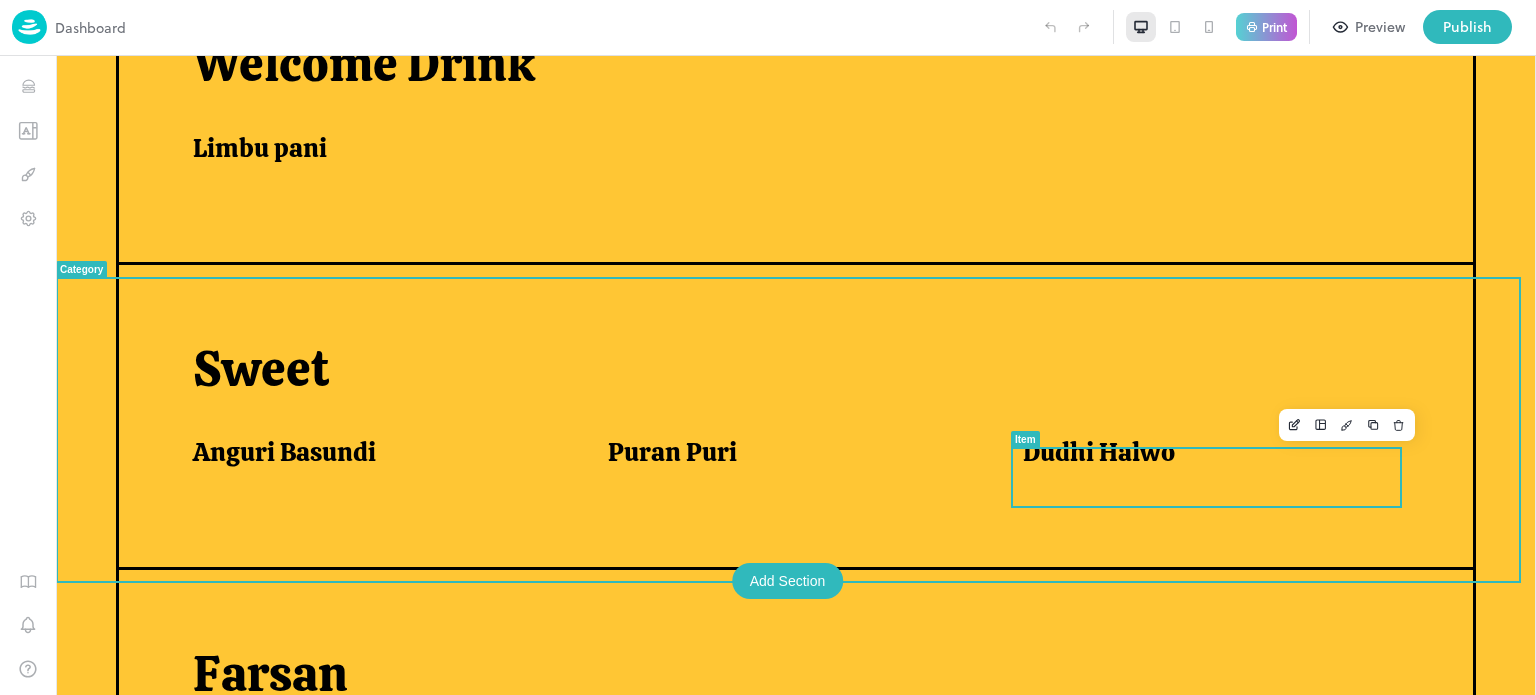 click on "Dudhi Halwo" at bounding box center (1206, 457) 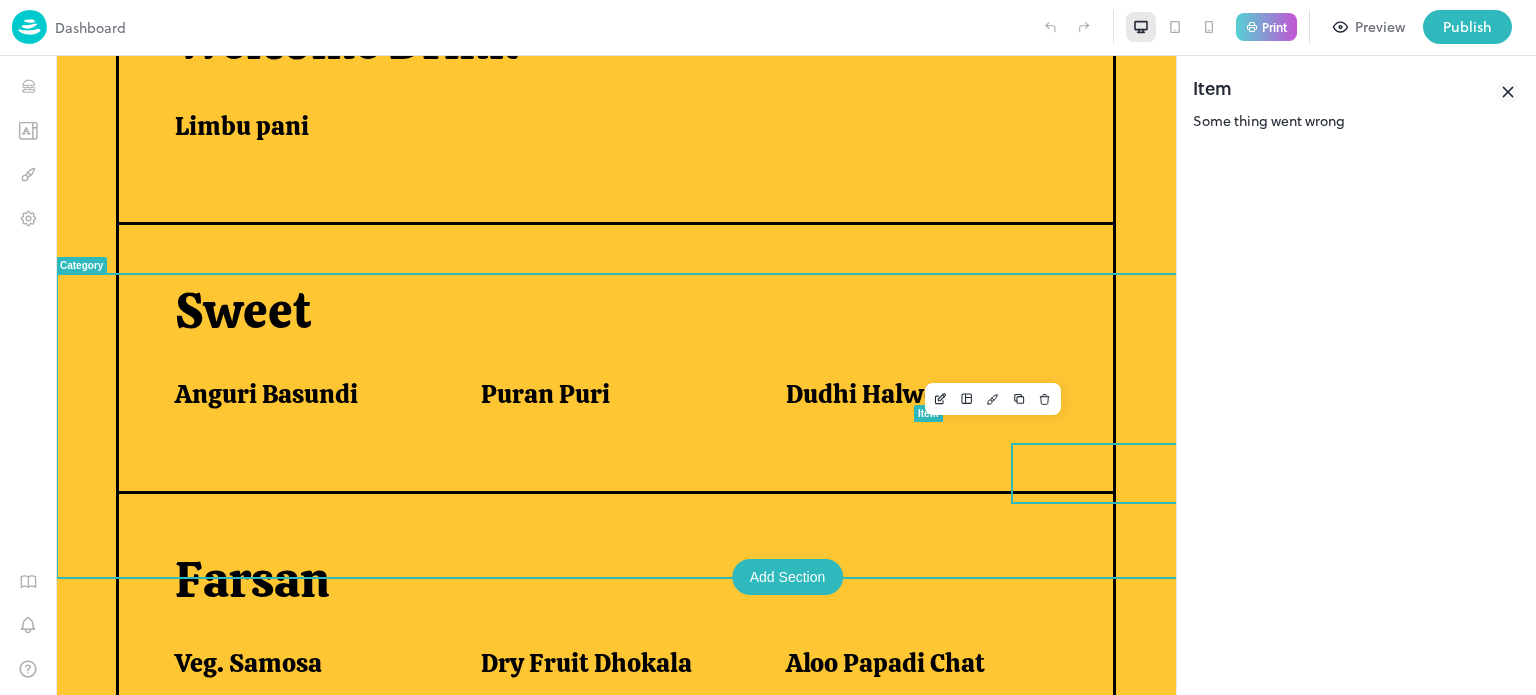 scroll, scrollTop: 676, scrollLeft: 0, axis: vertical 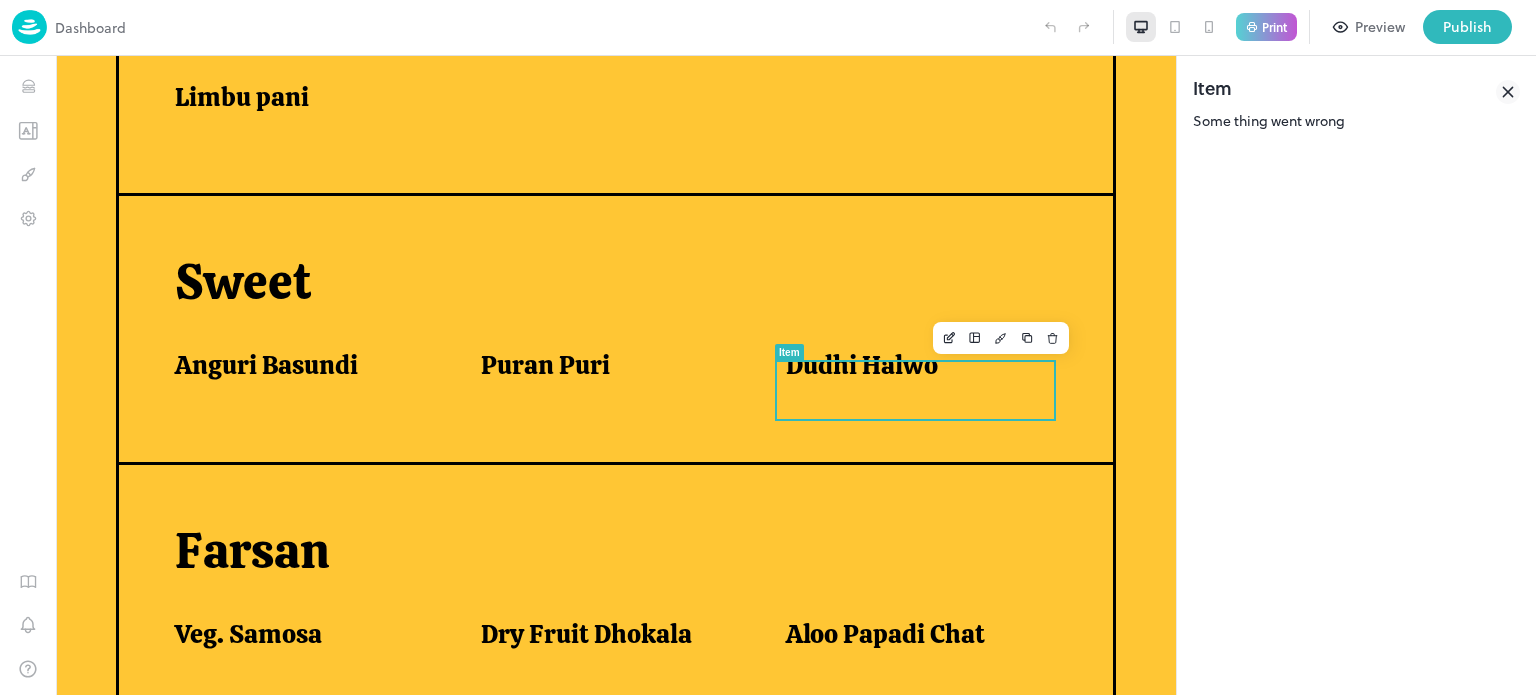 click 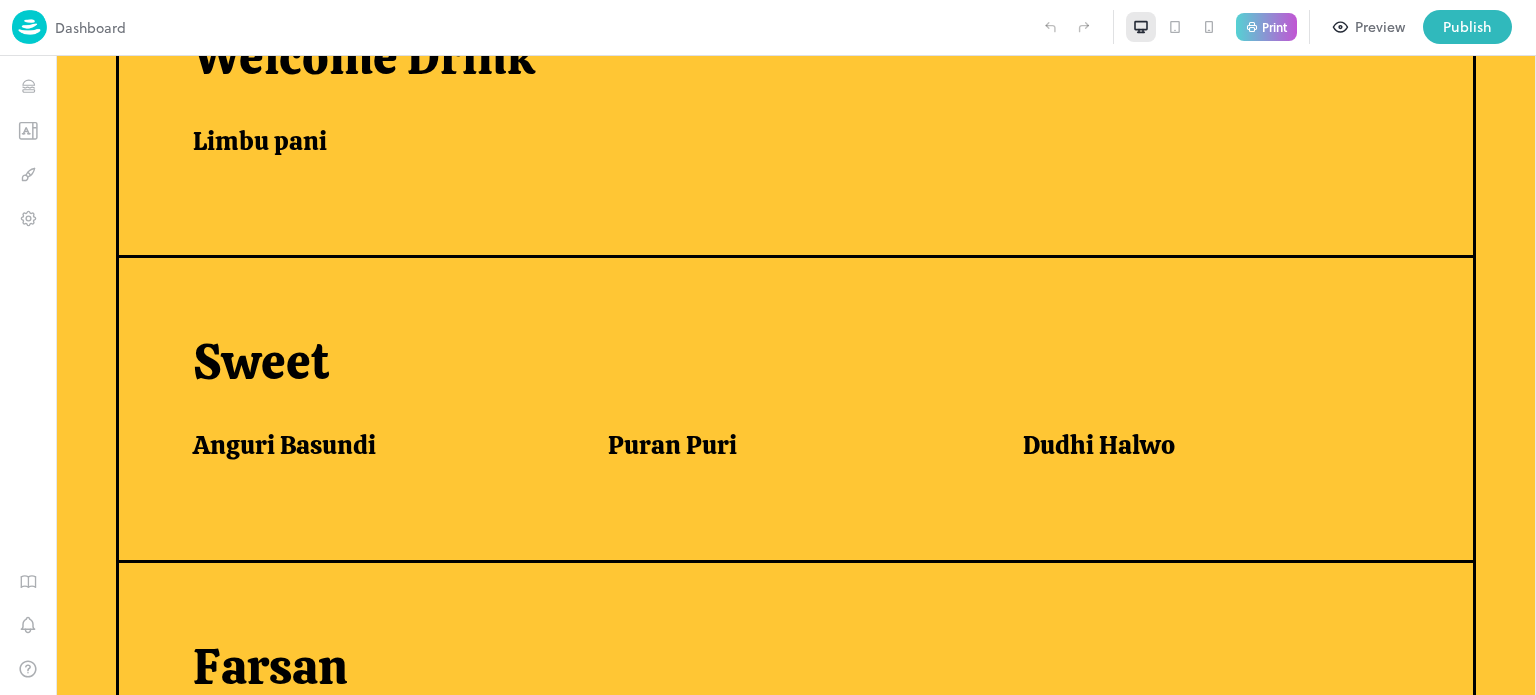 scroll, scrollTop: 643, scrollLeft: 0, axis: vertical 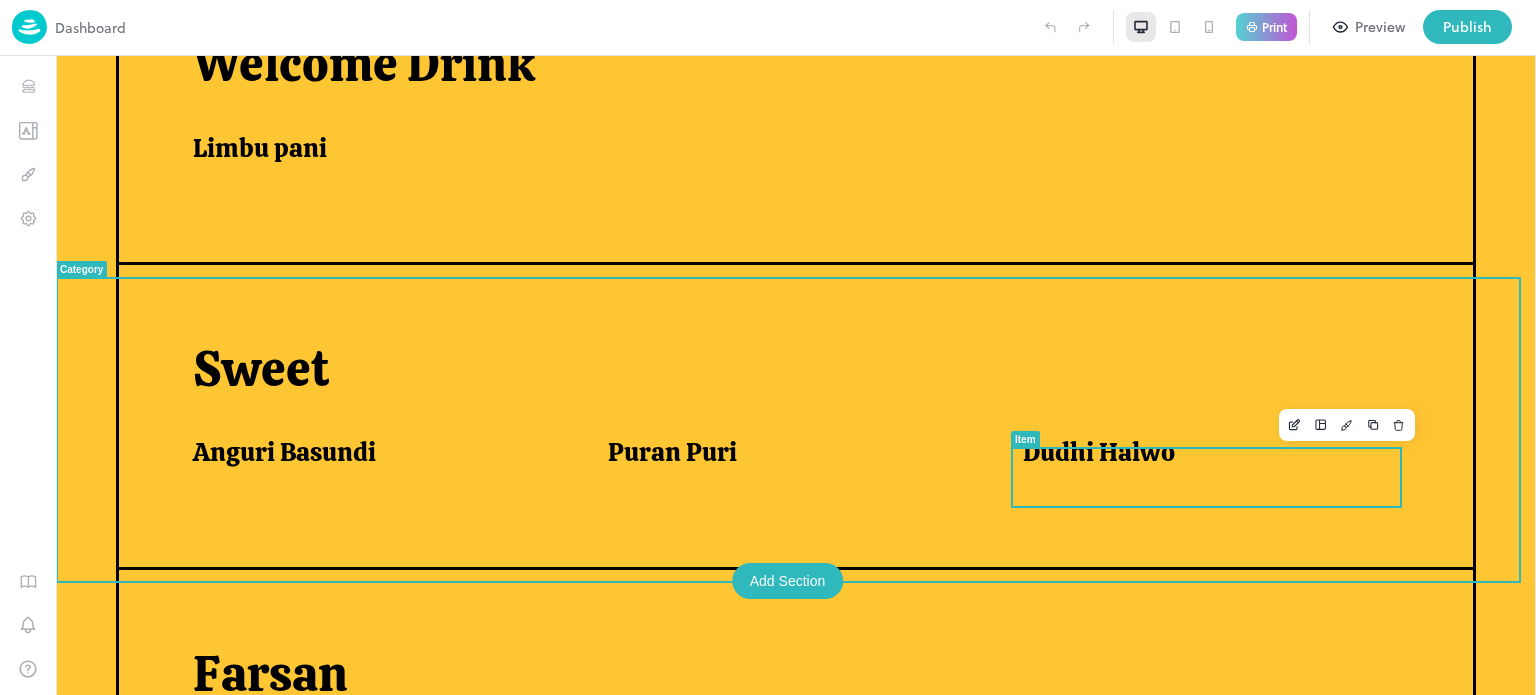 click on "Dudhi Halwo" at bounding box center (1099, 452) 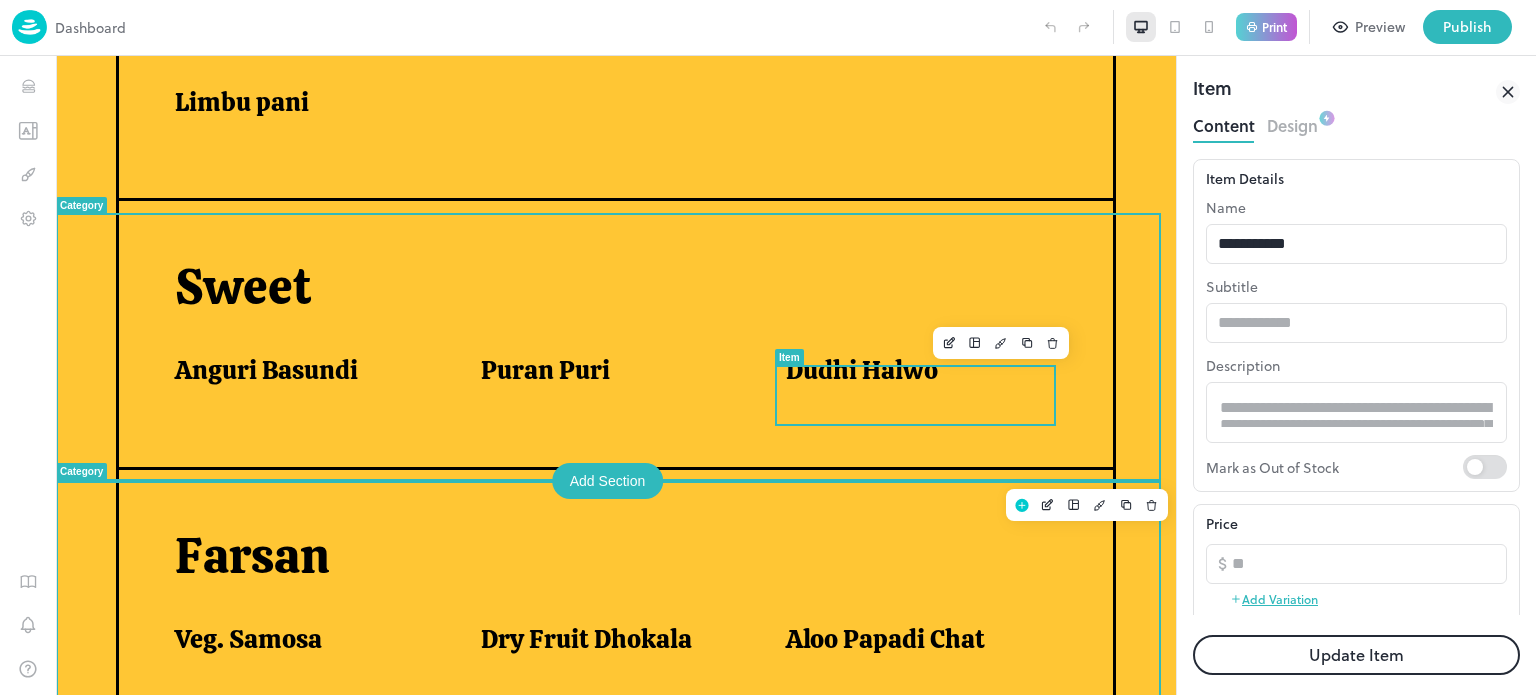 scroll, scrollTop: 0, scrollLeft: 0, axis: both 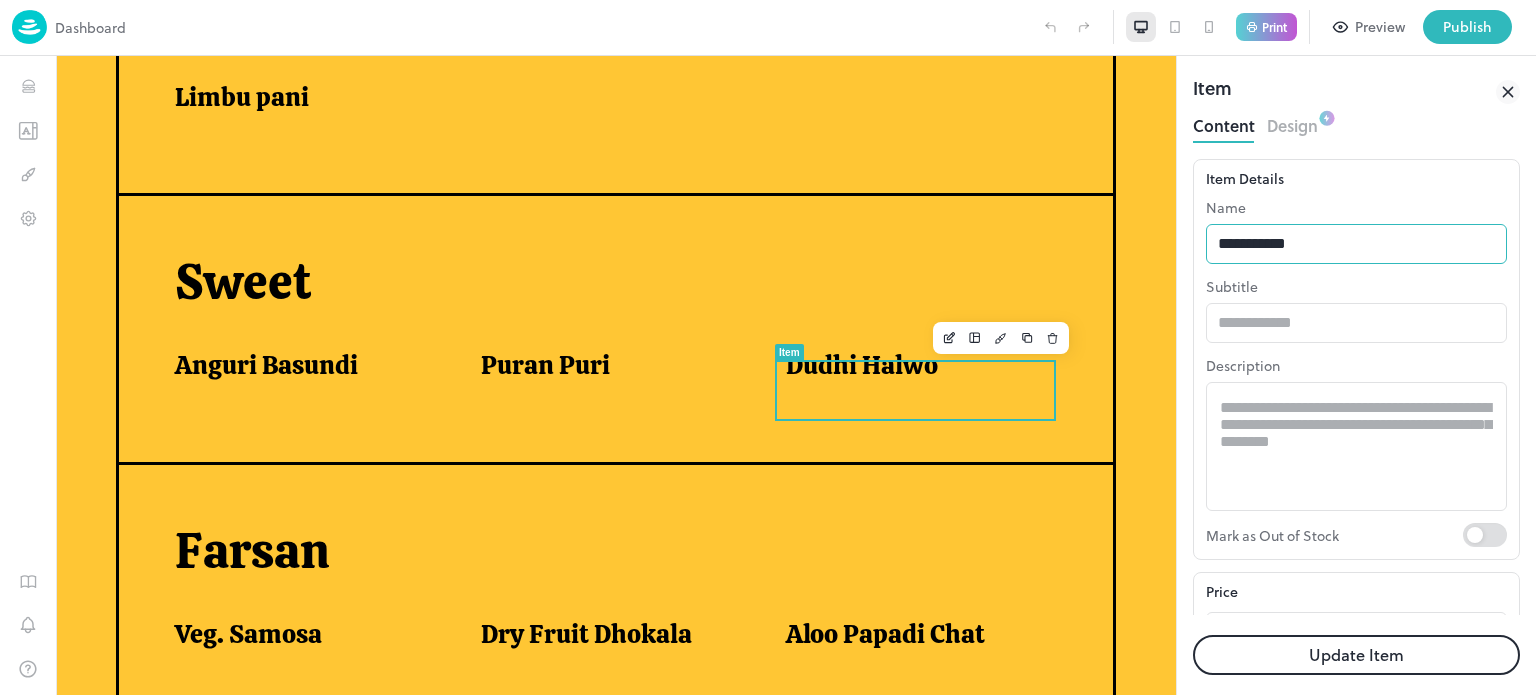 click on "**********" at bounding box center [1356, 244] 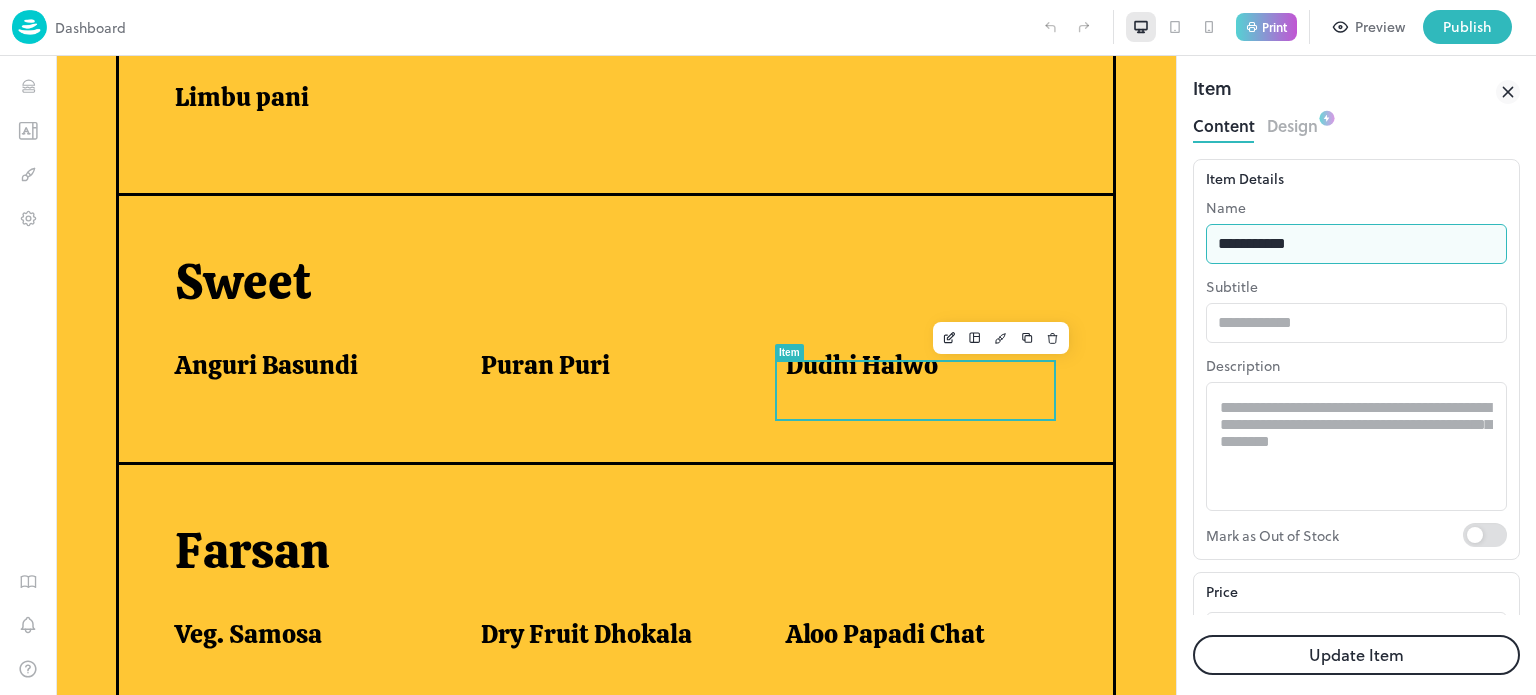 click on "**********" at bounding box center (1356, 244) 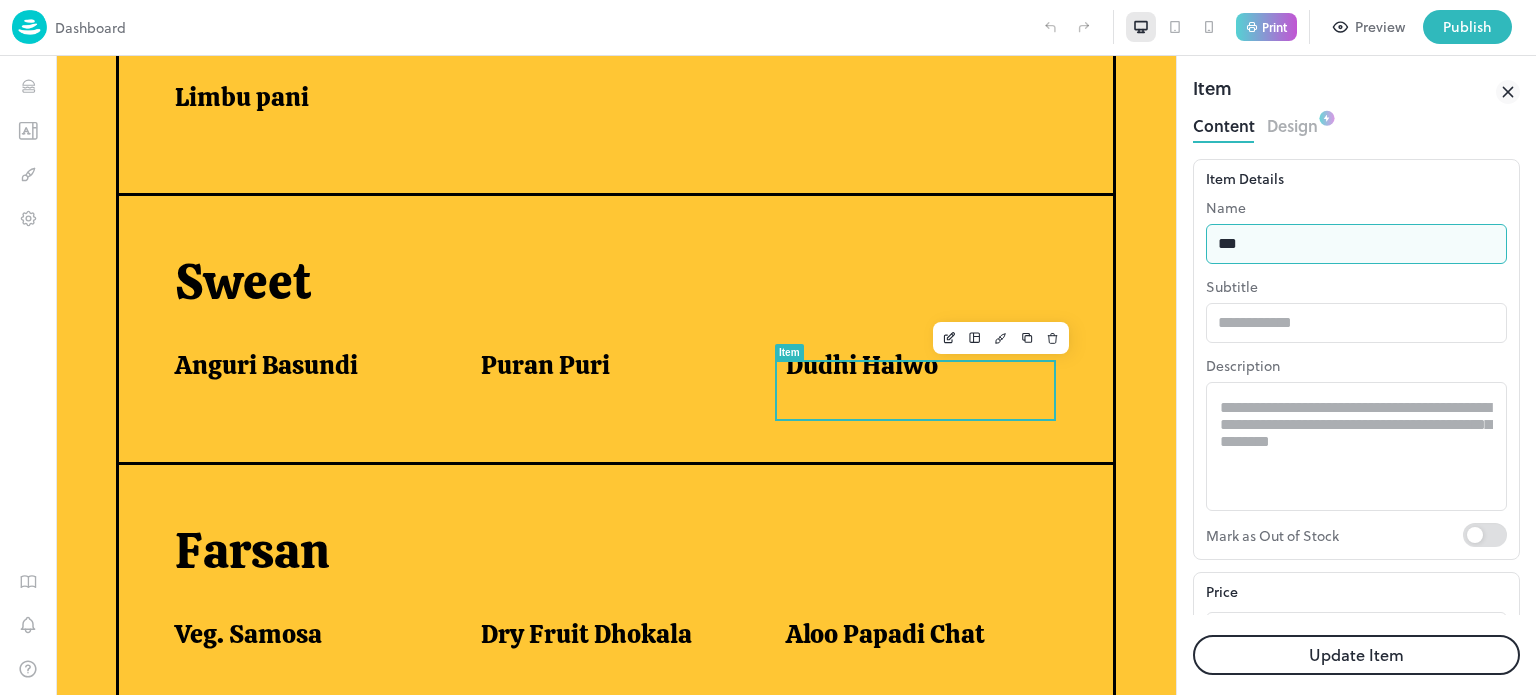 type on "**********" 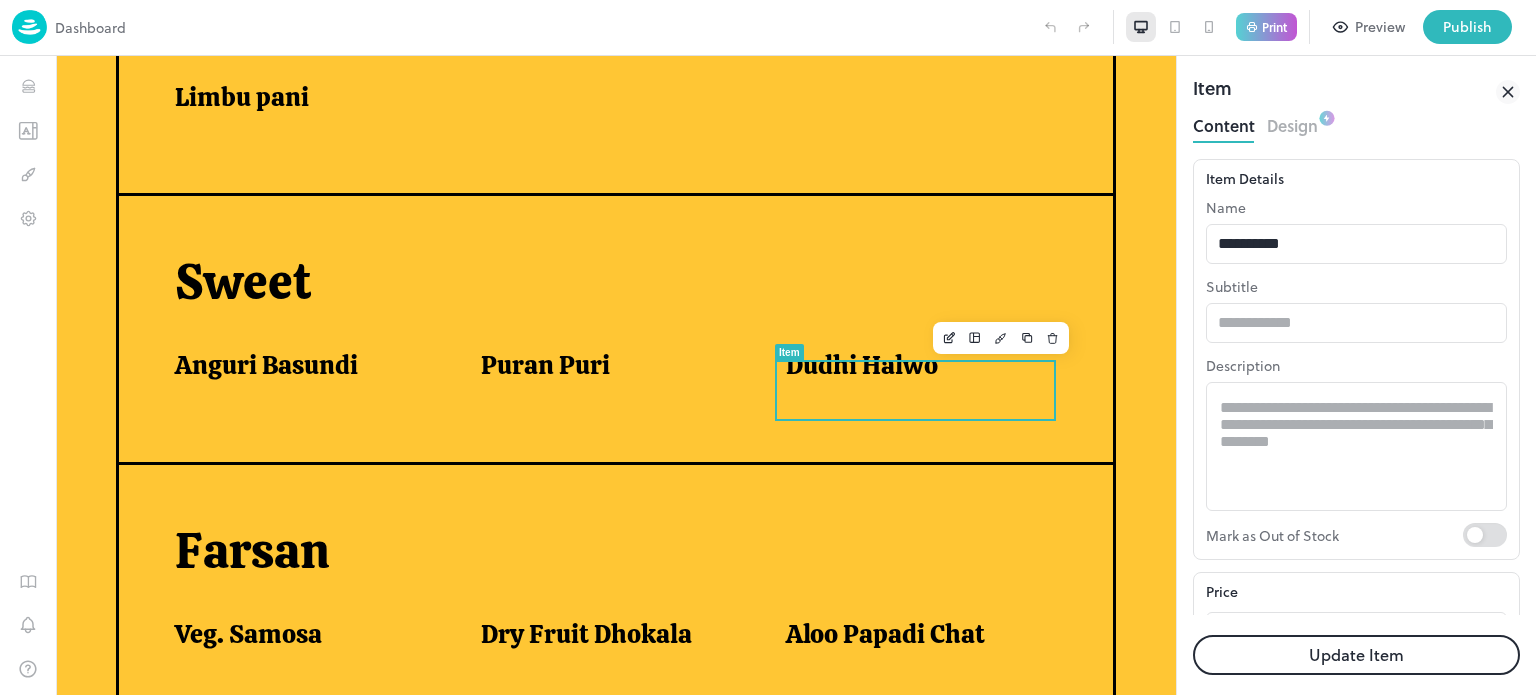 click on "Update Item" at bounding box center (1356, 655) 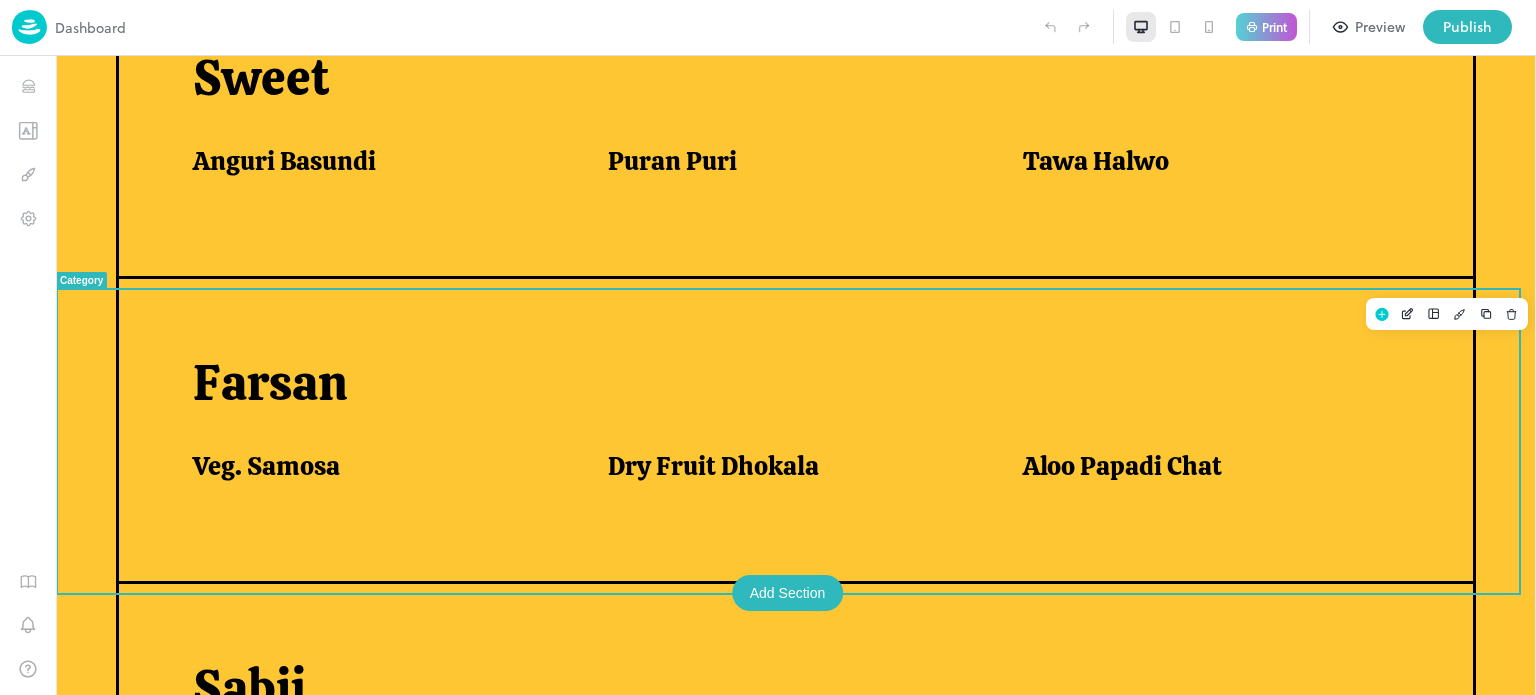 scroll, scrollTop: 935, scrollLeft: 0, axis: vertical 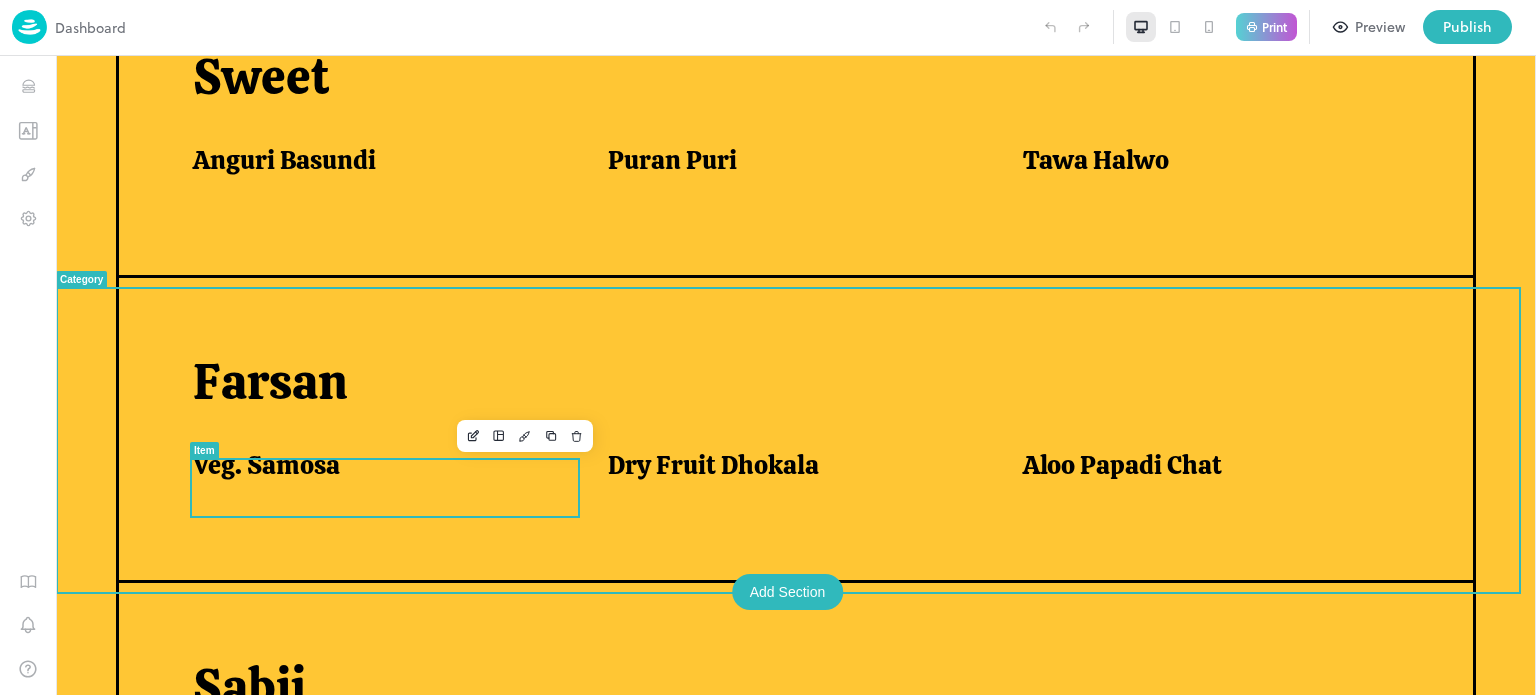click on "Veg. Samosa" at bounding box center (376, 470) 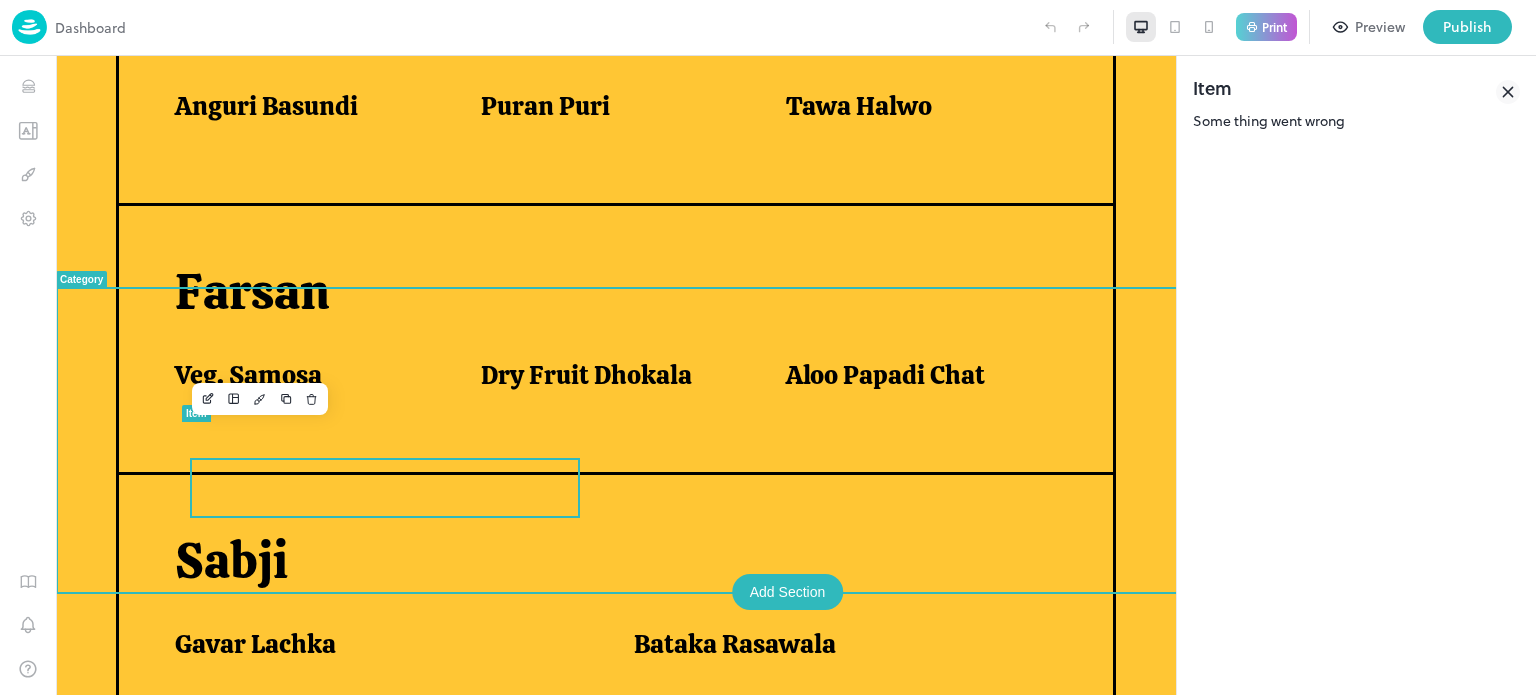 scroll, scrollTop: 880, scrollLeft: 0, axis: vertical 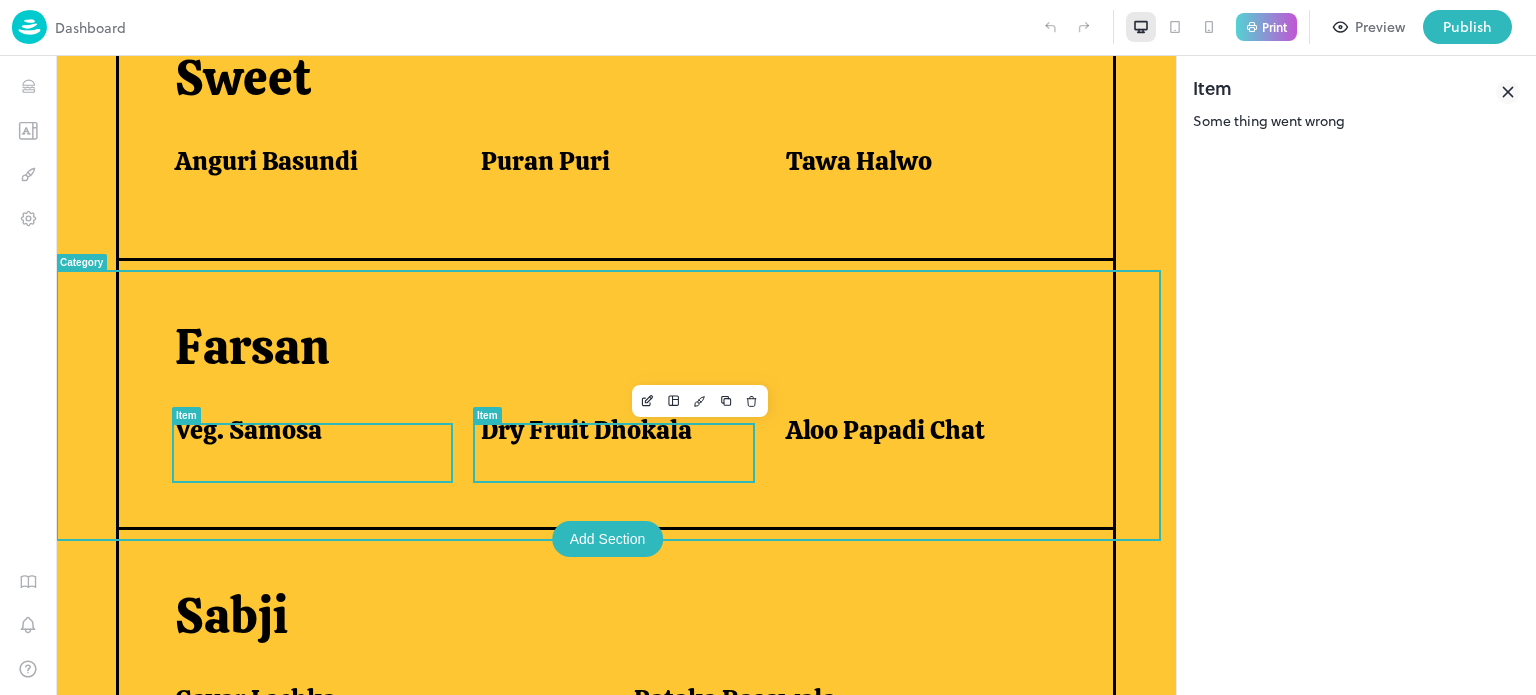 click on "Dry Fruit Dhokala" at bounding box center (586, 430) 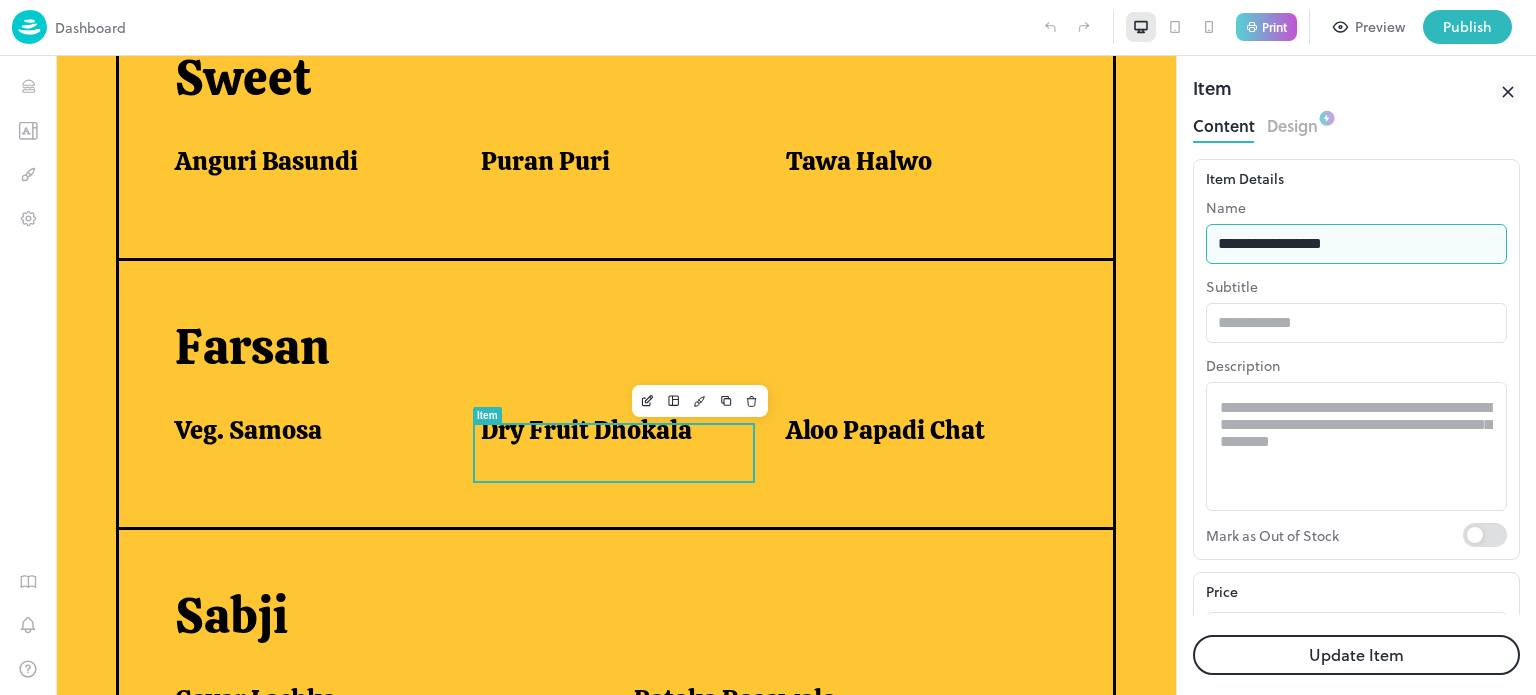 click on "**********" at bounding box center (1356, 244) 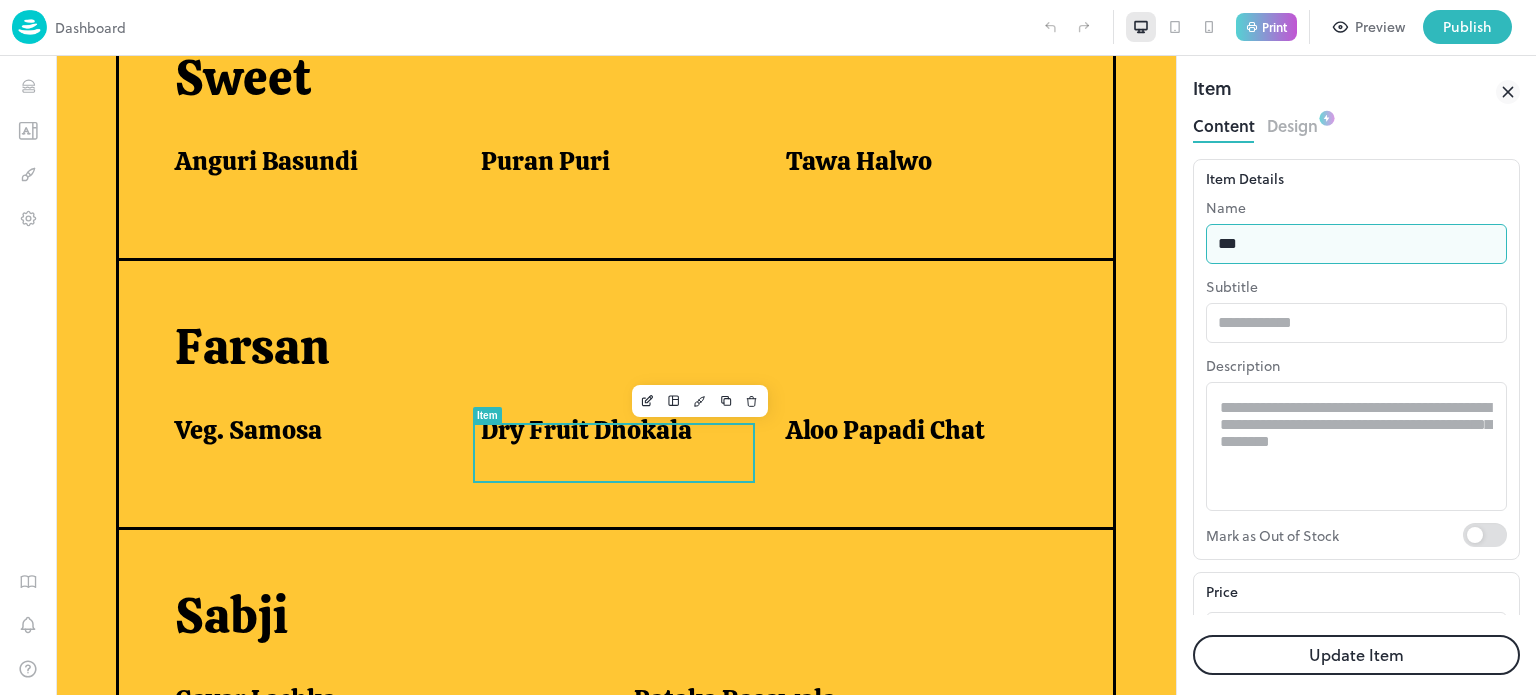 type on "**********" 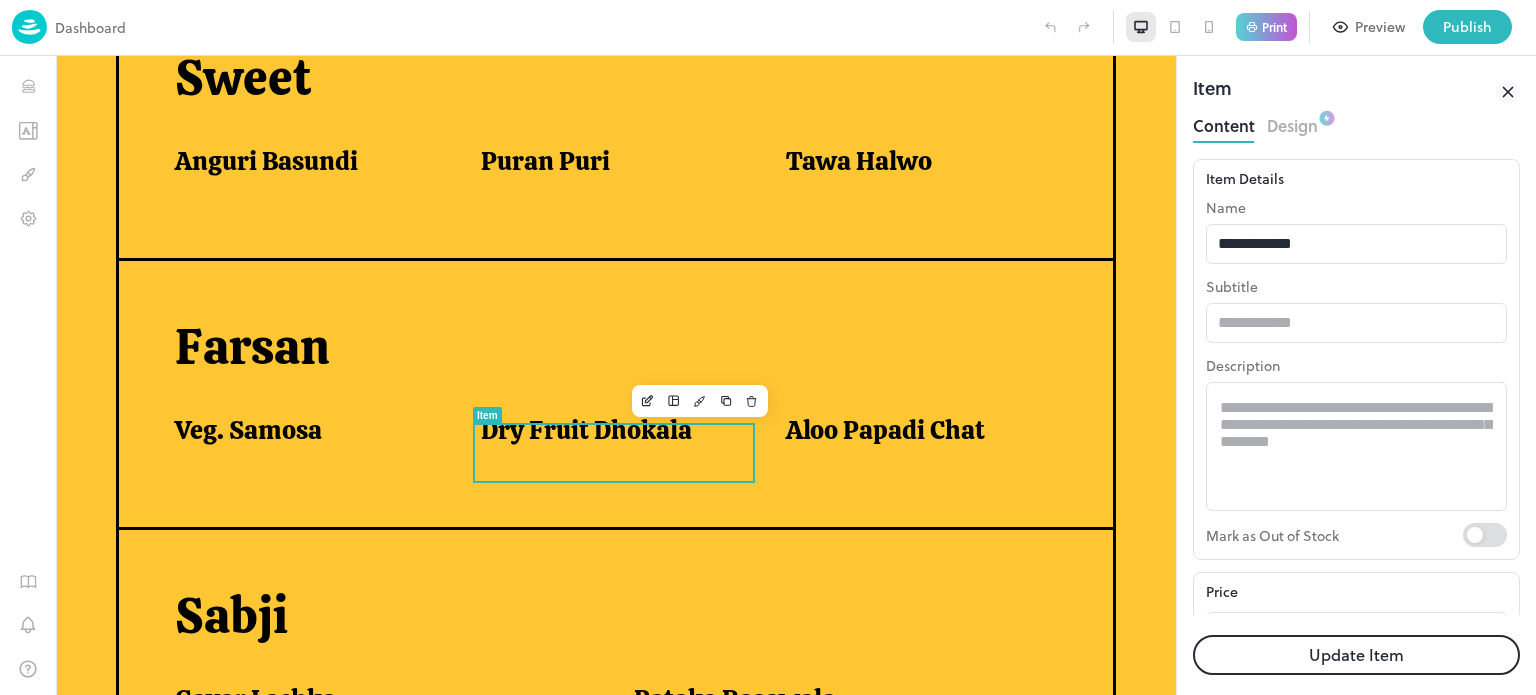 click on "Update Item" at bounding box center (1356, 655) 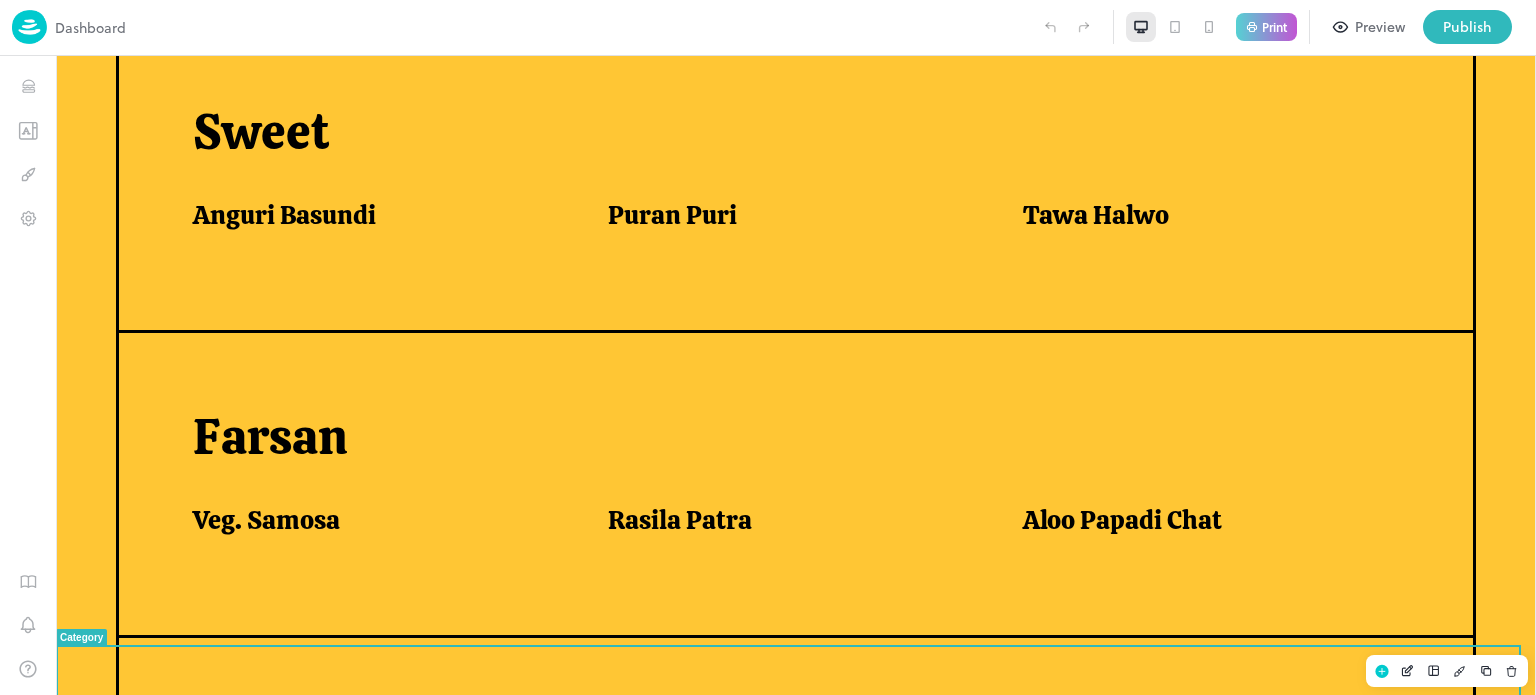 scroll, scrollTop: 935, scrollLeft: 0, axis: vertical 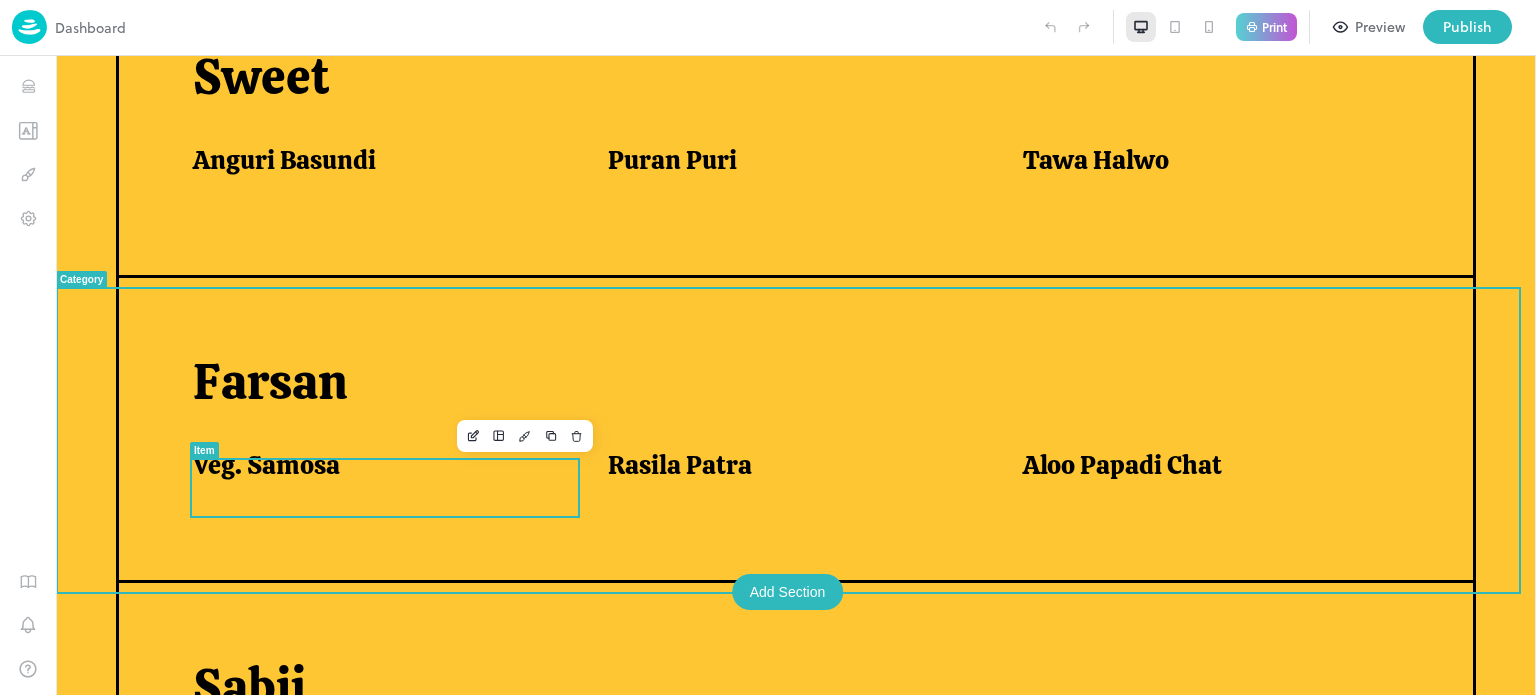 click on "Veg. Samosa" at bounding box center (266, 465) 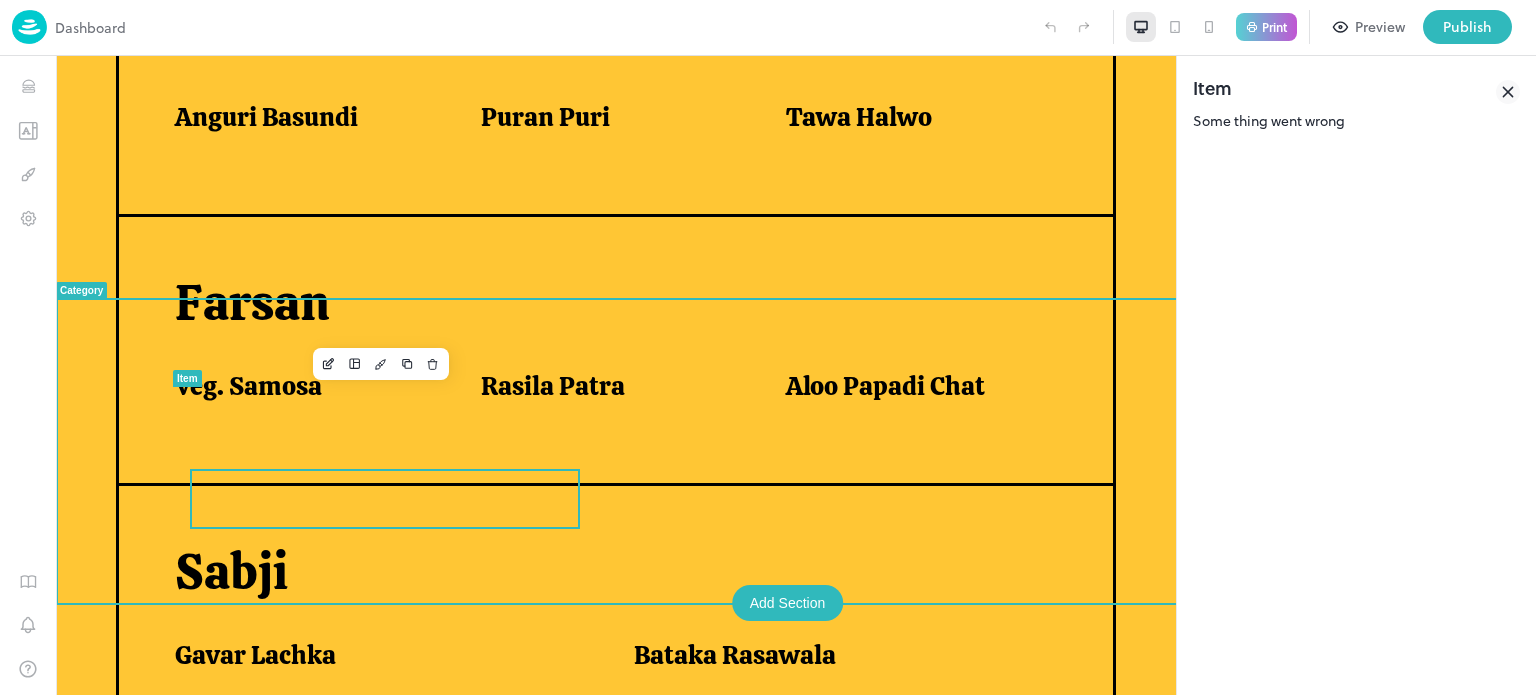 scroll, scrollTop: 880, scrollLeft: 0, axis: vertical 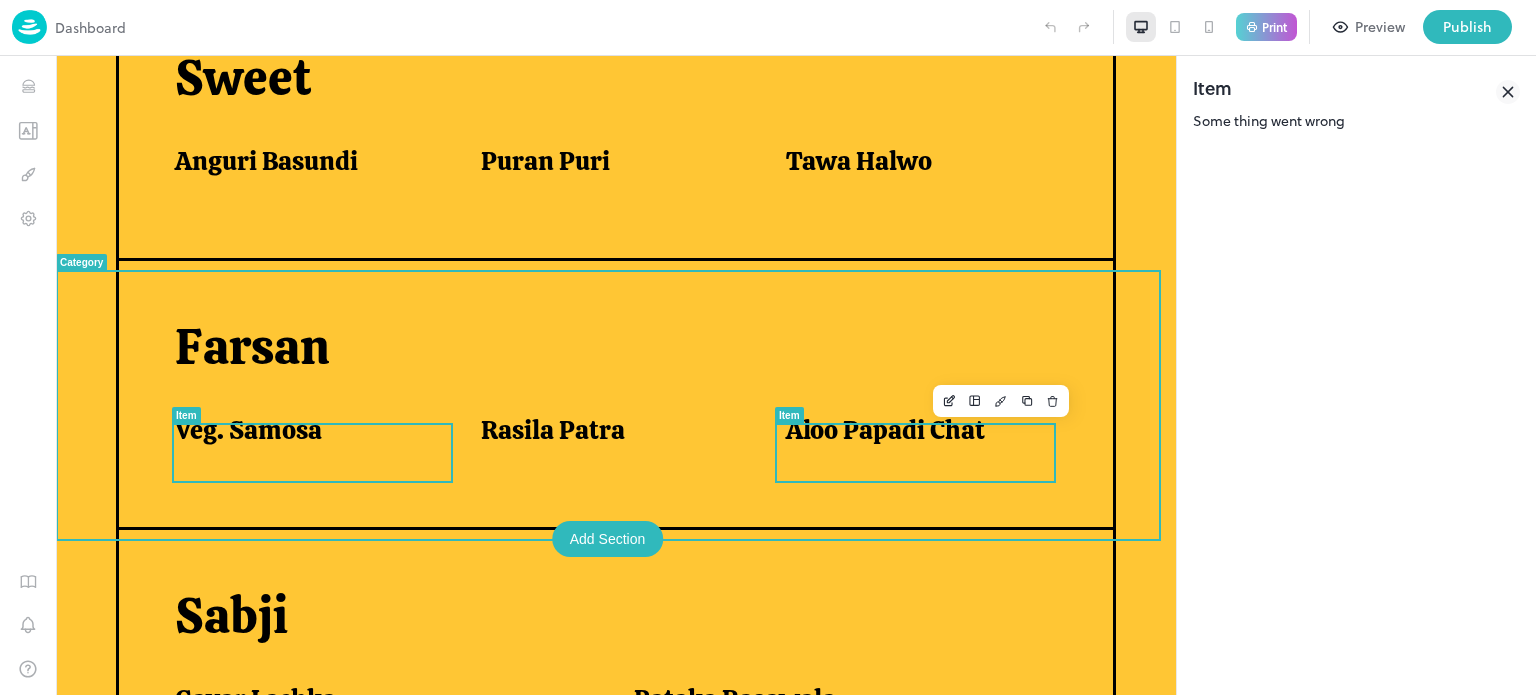 click on "Aloo Papadi Chat" at bounding box center (885, 430) 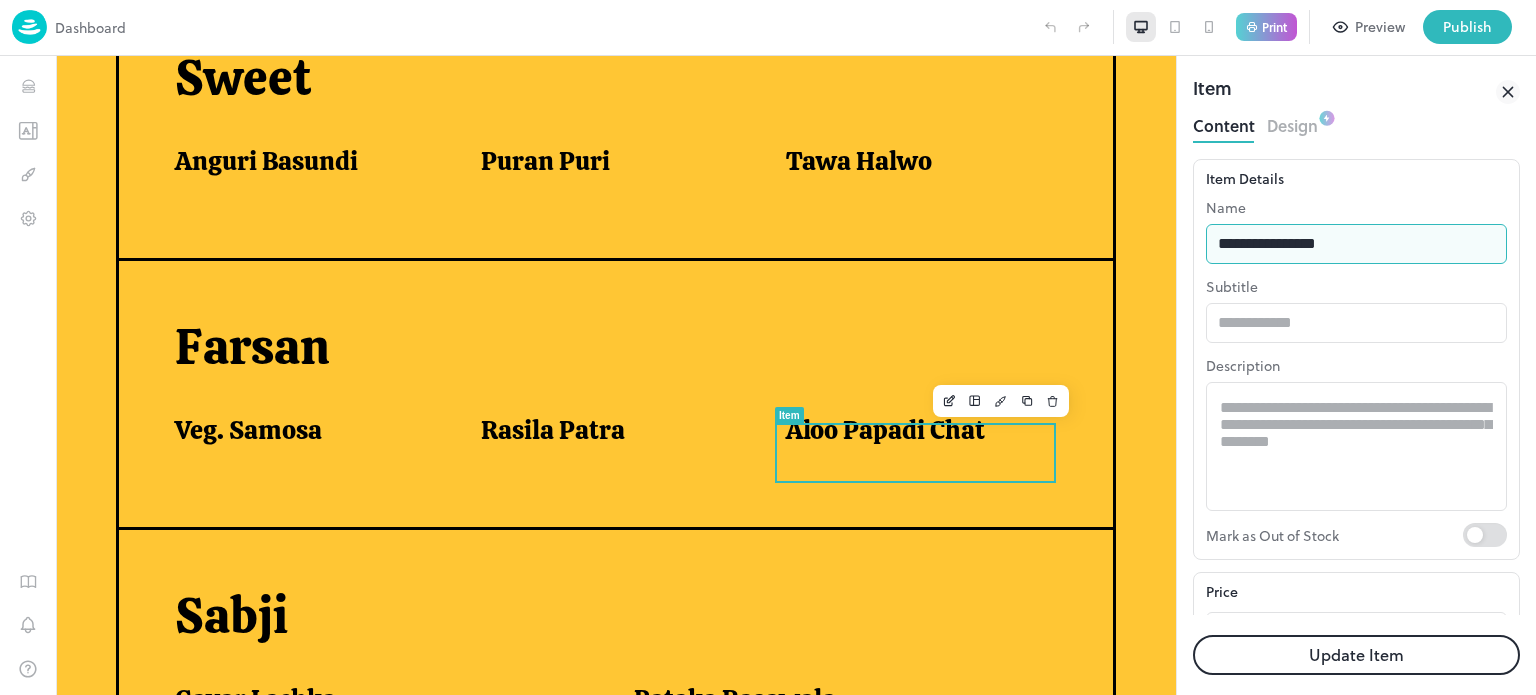 click on "**********" at bounding box center (1356, 244) 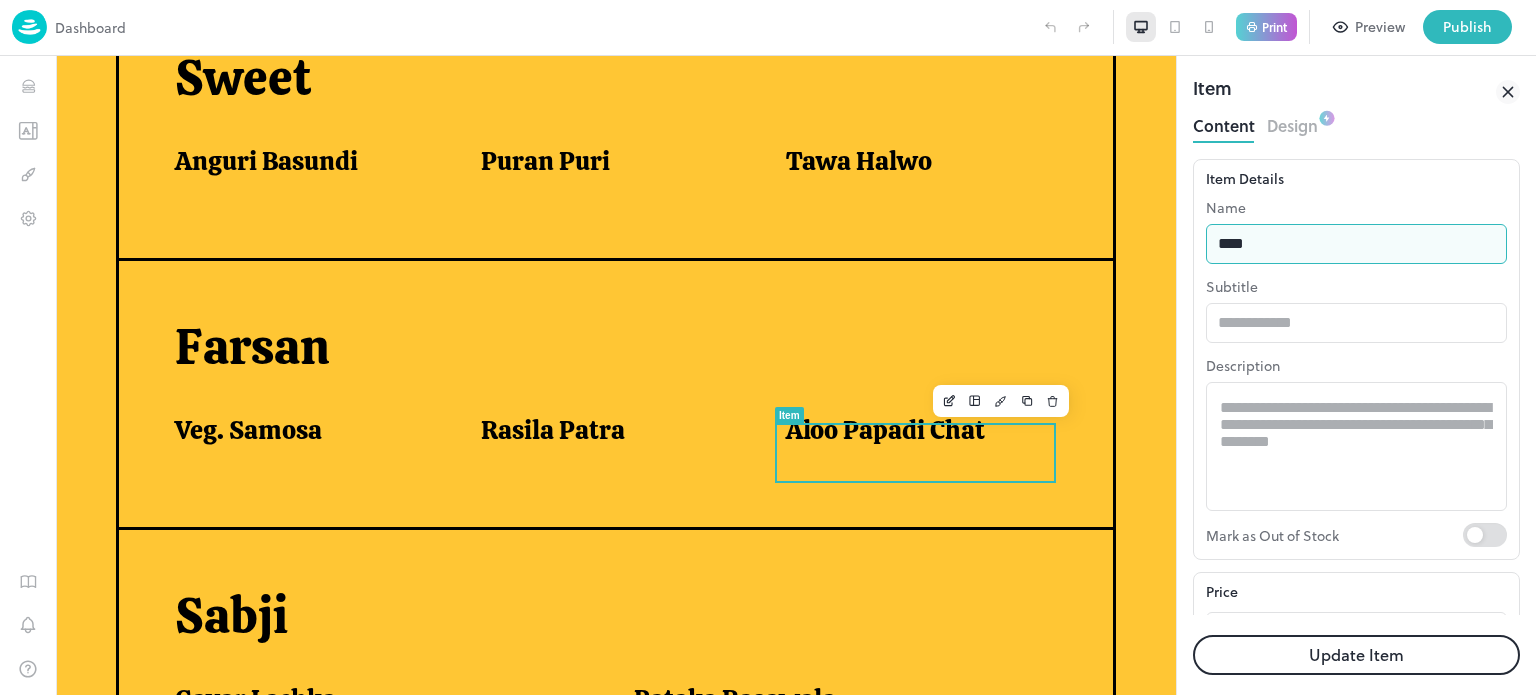 type on "**********" 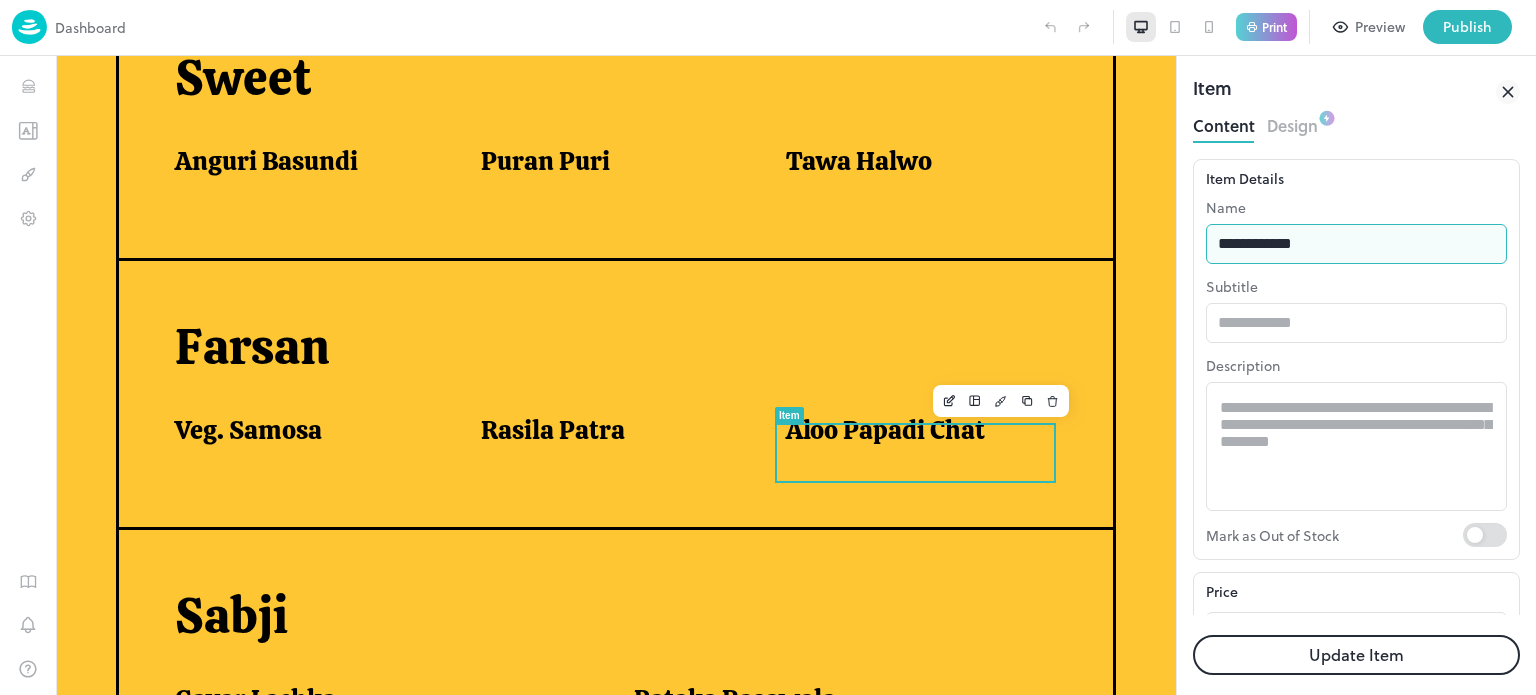 click on "Update Item" at bounding box center [1356, 655] 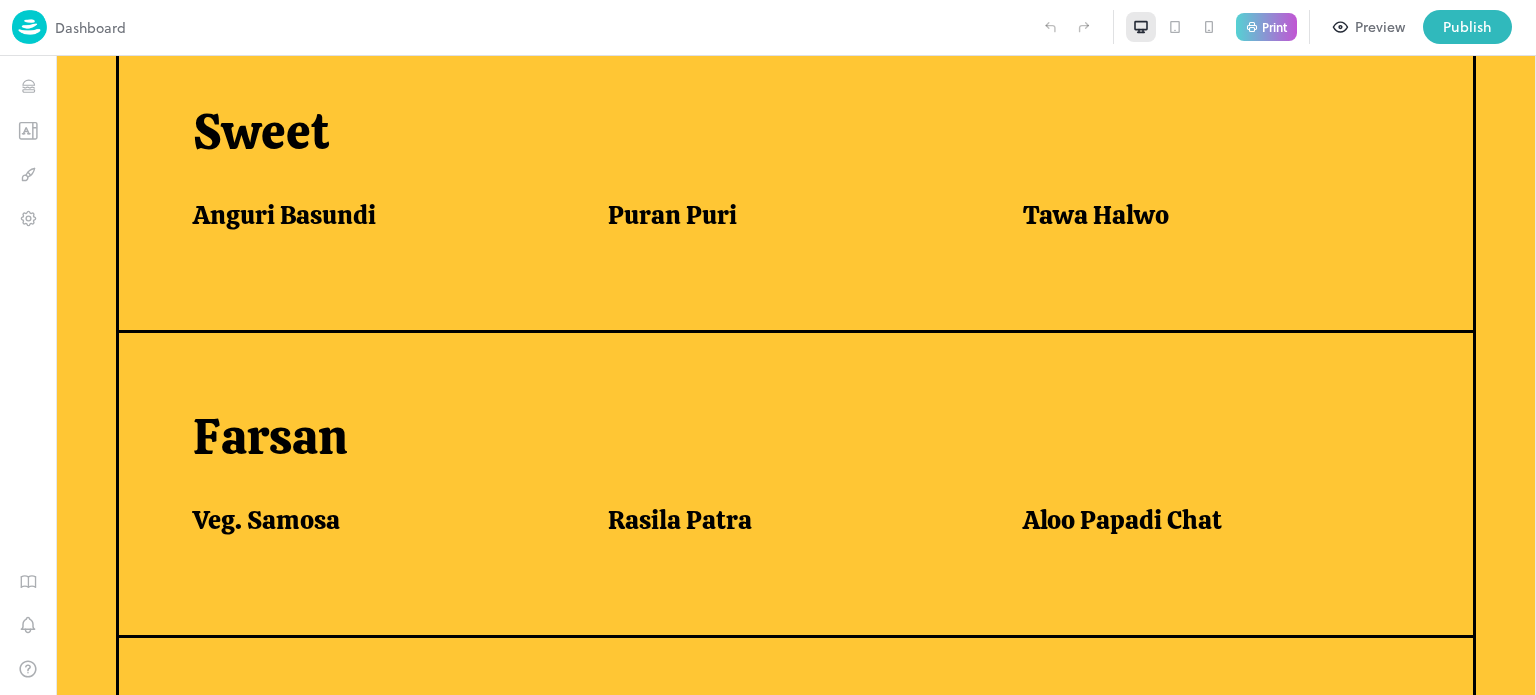 scroll, scrollTop: 935, scrollLeft: 0, axis: vertical 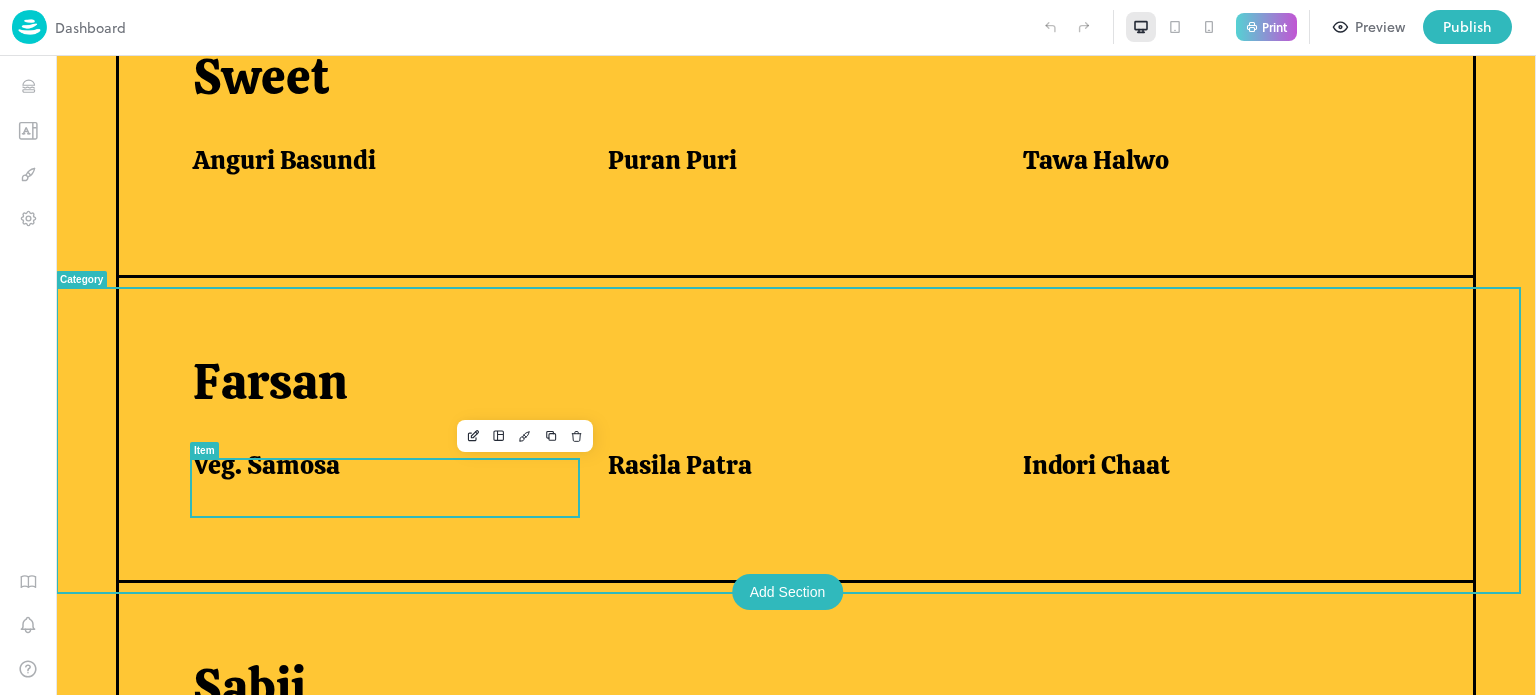 click on "Veg. Samosa" at bounding box center (376, 465) 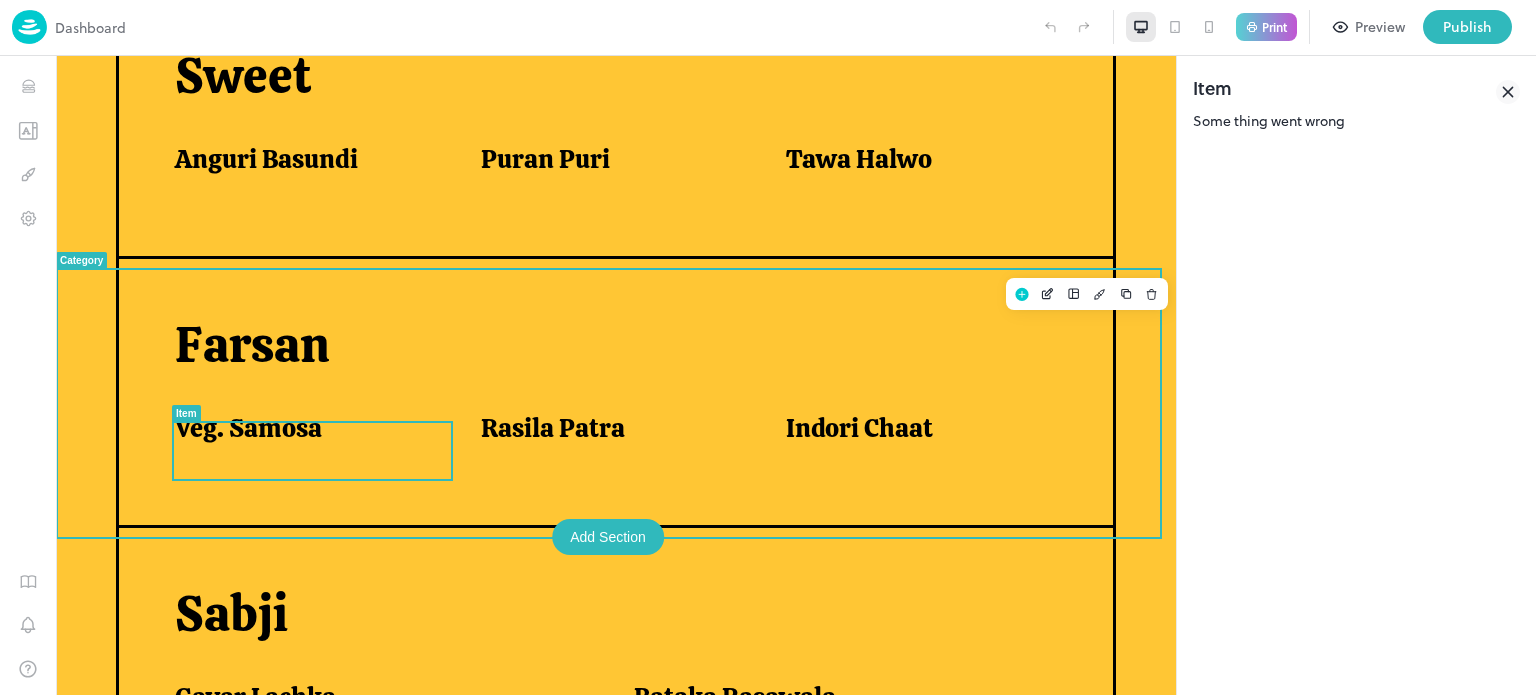 scroll, scrollTop: 880, scrollLeft: 0, axis: vertical 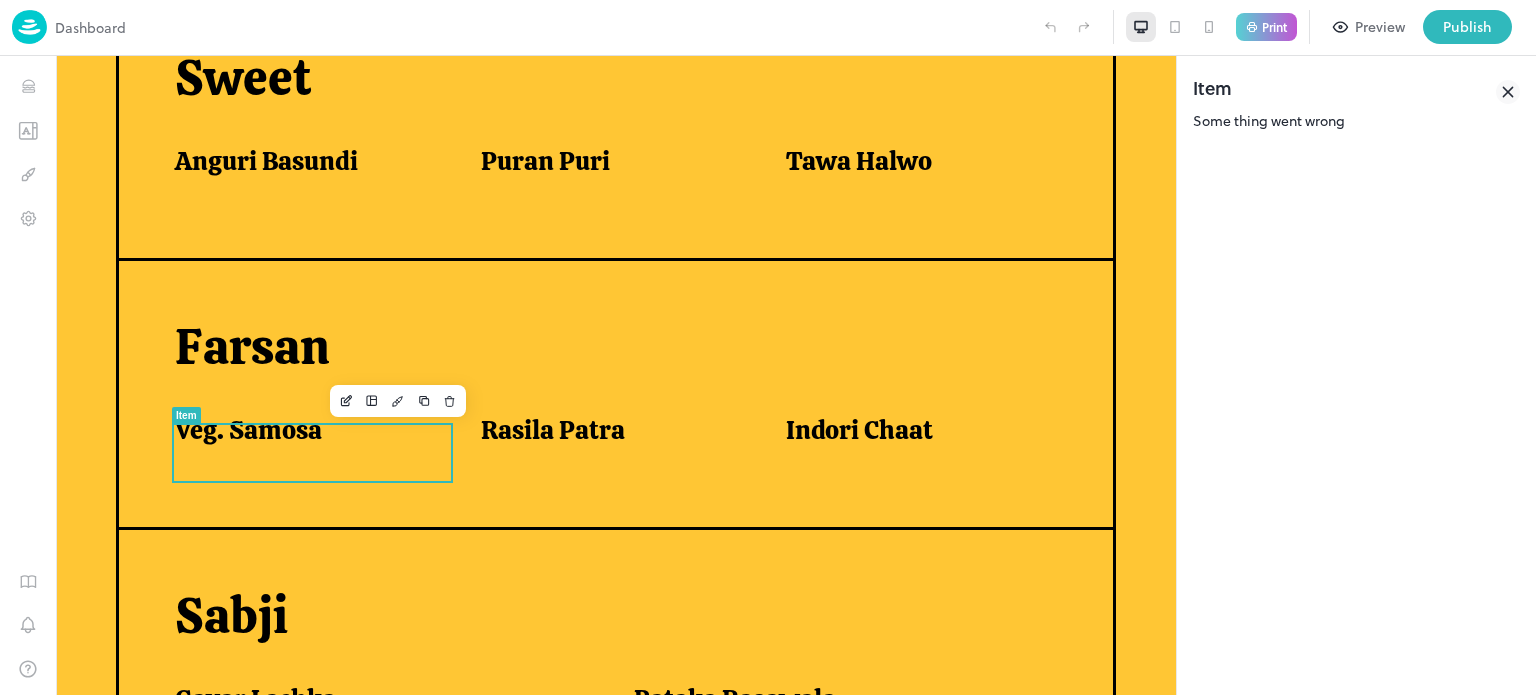 click 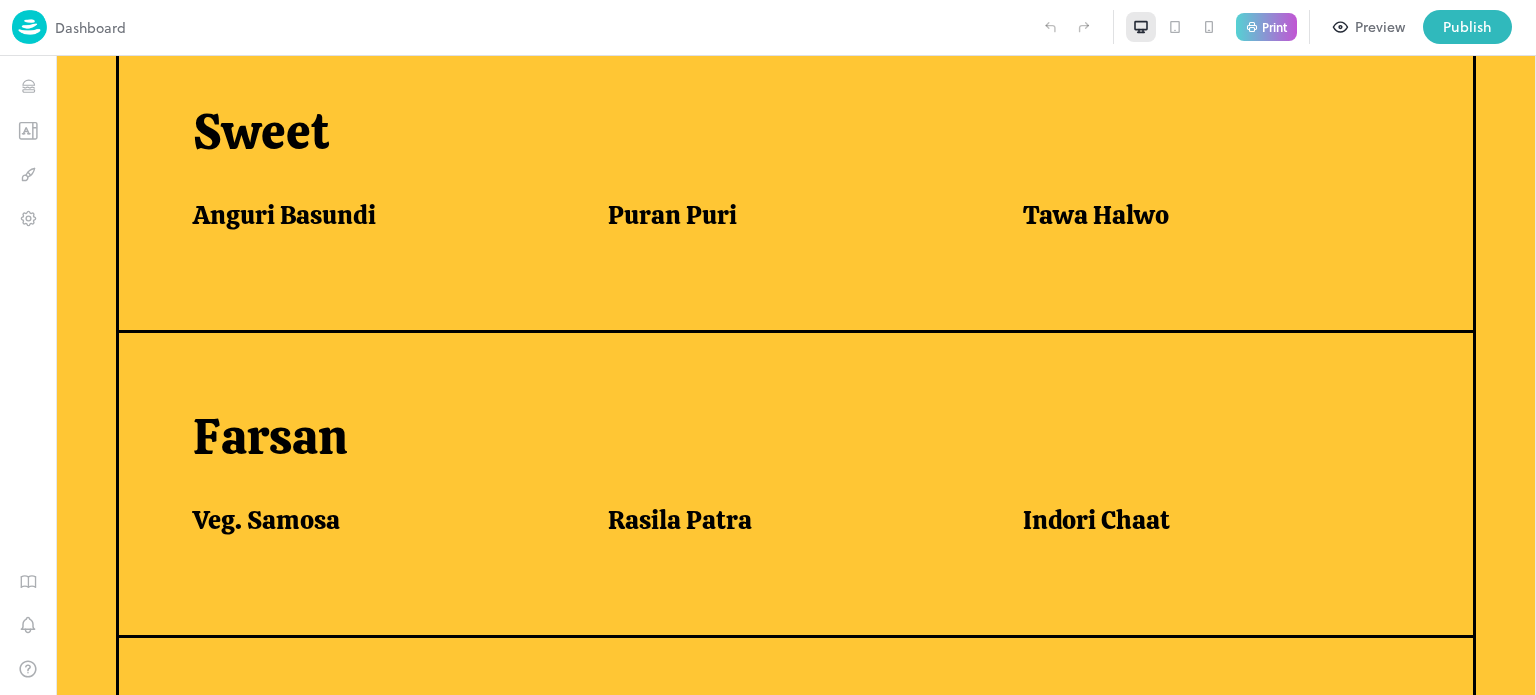 scroll, scrollTop: 935, scrollLeft: 0, axis: vertical 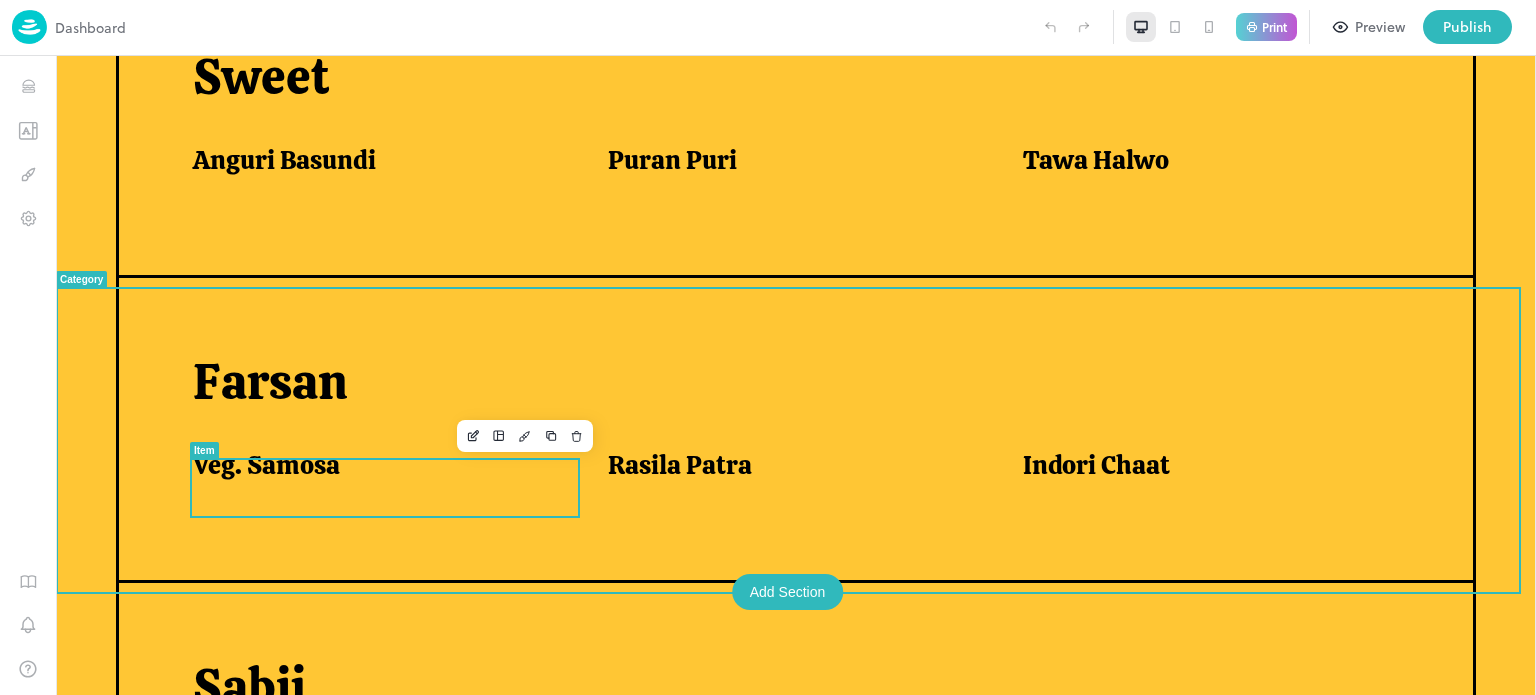click on "Veg. Samosa" at bounding box center [266, 465] 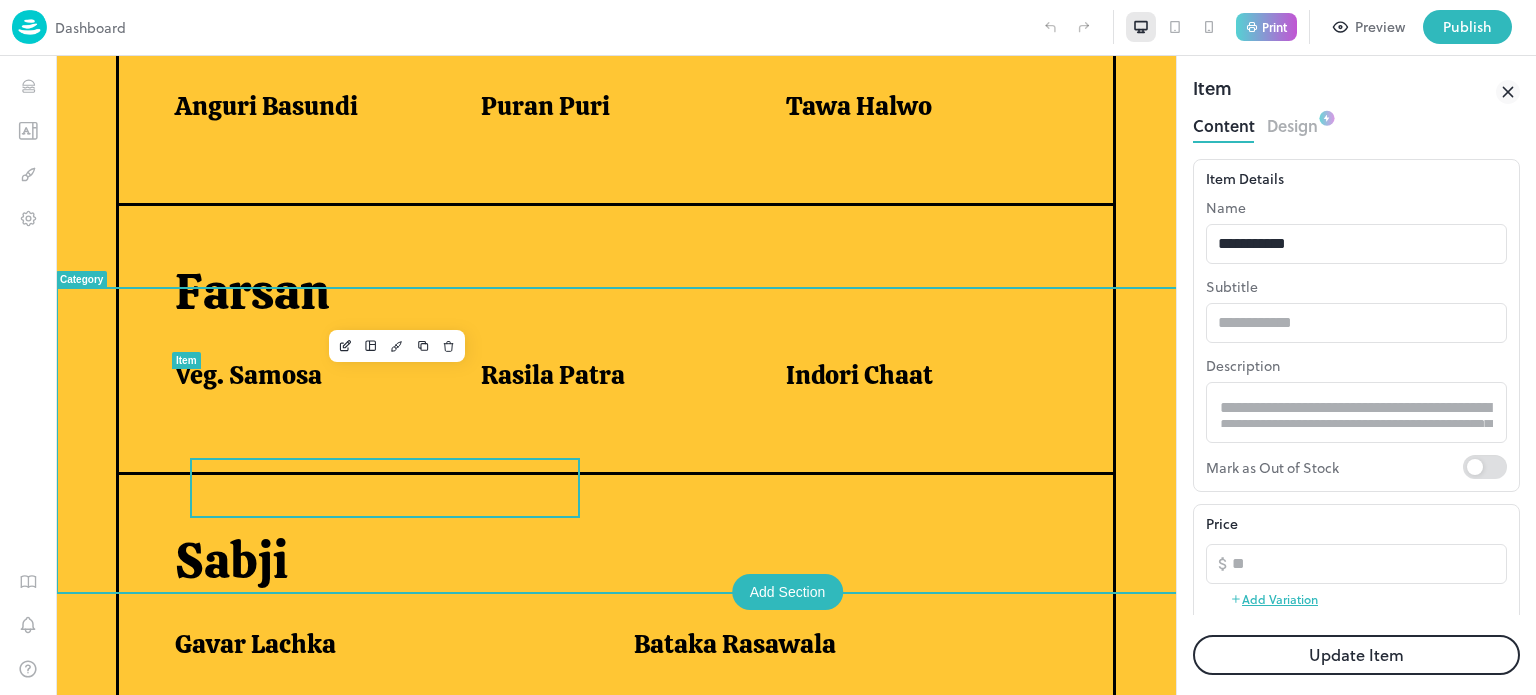 scroll, scrollTop: 880, scrollLeft: 0, axis: vertical 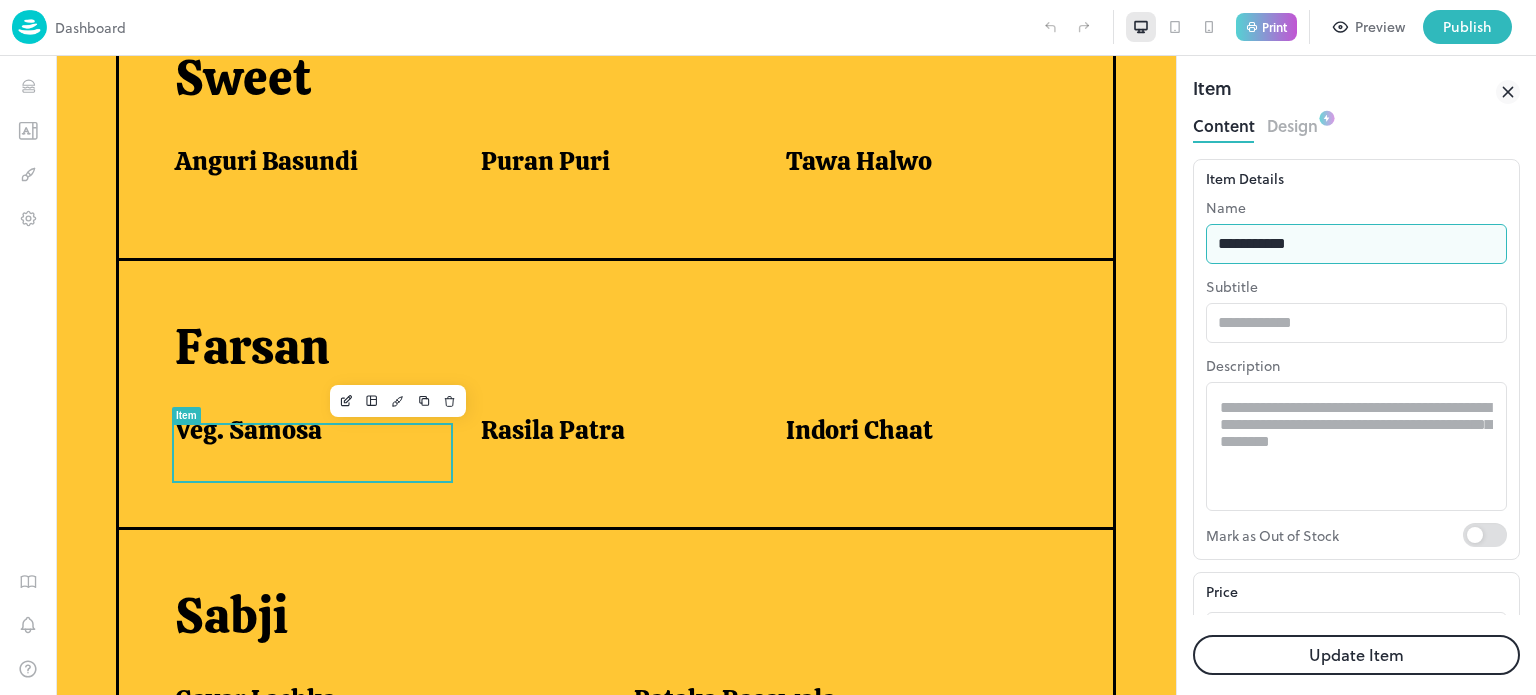 click on "**********" at bounding box center [1356, 244] 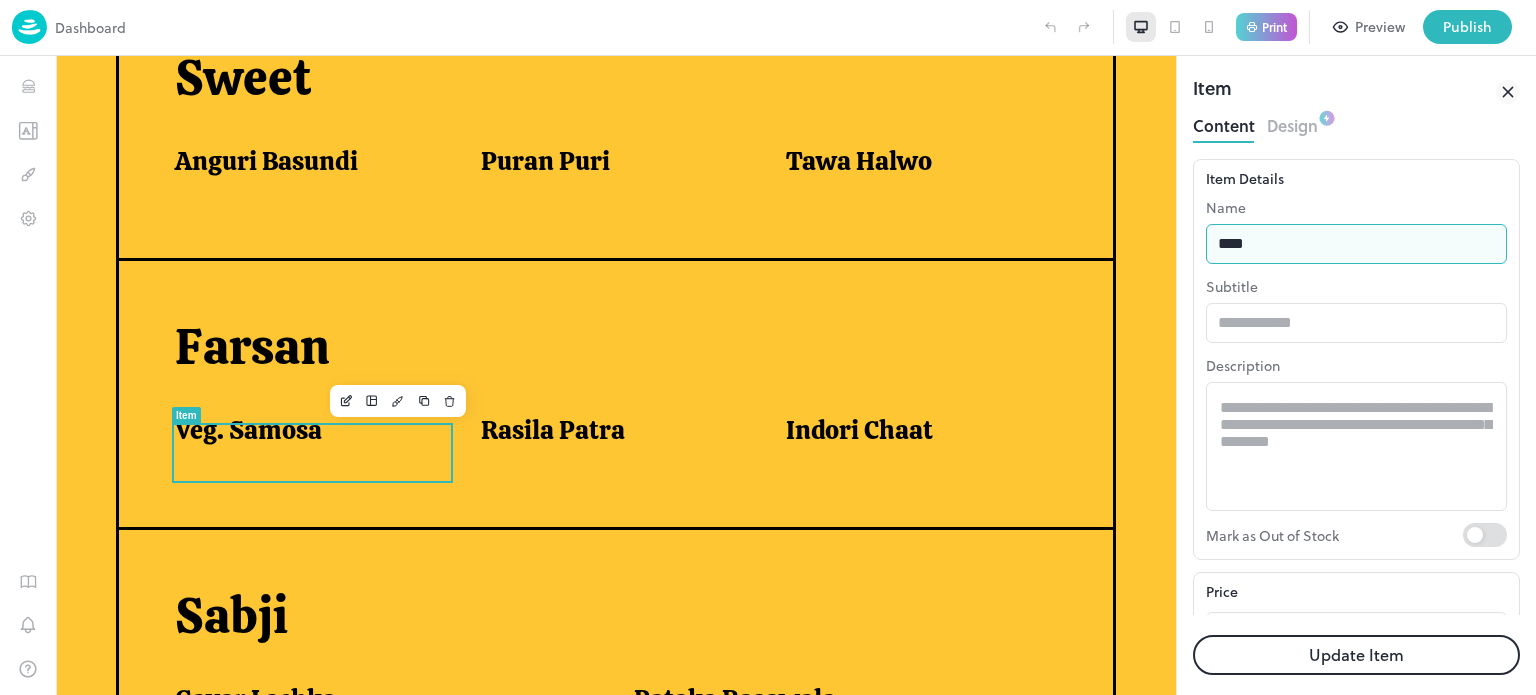 type on "**********" 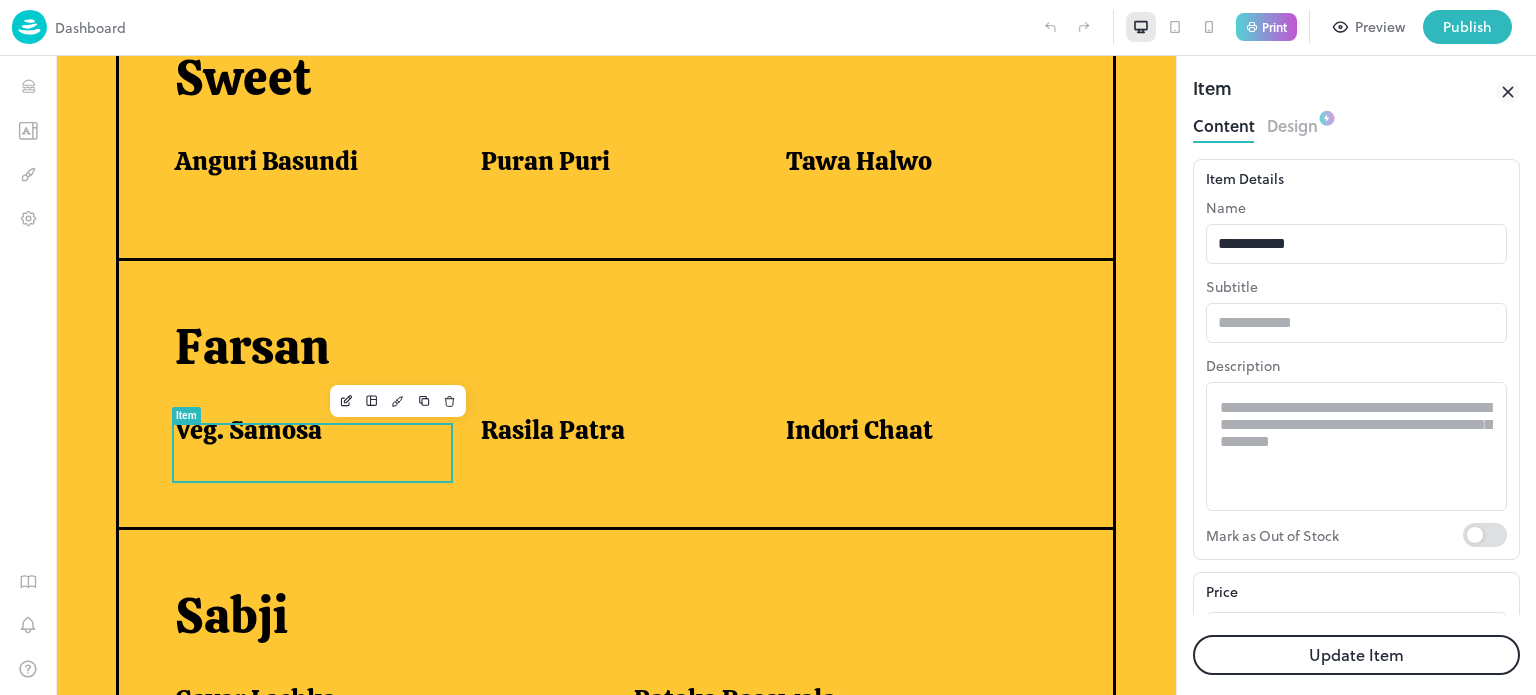 click on "Update Item" at bounding box center [1356, 655] 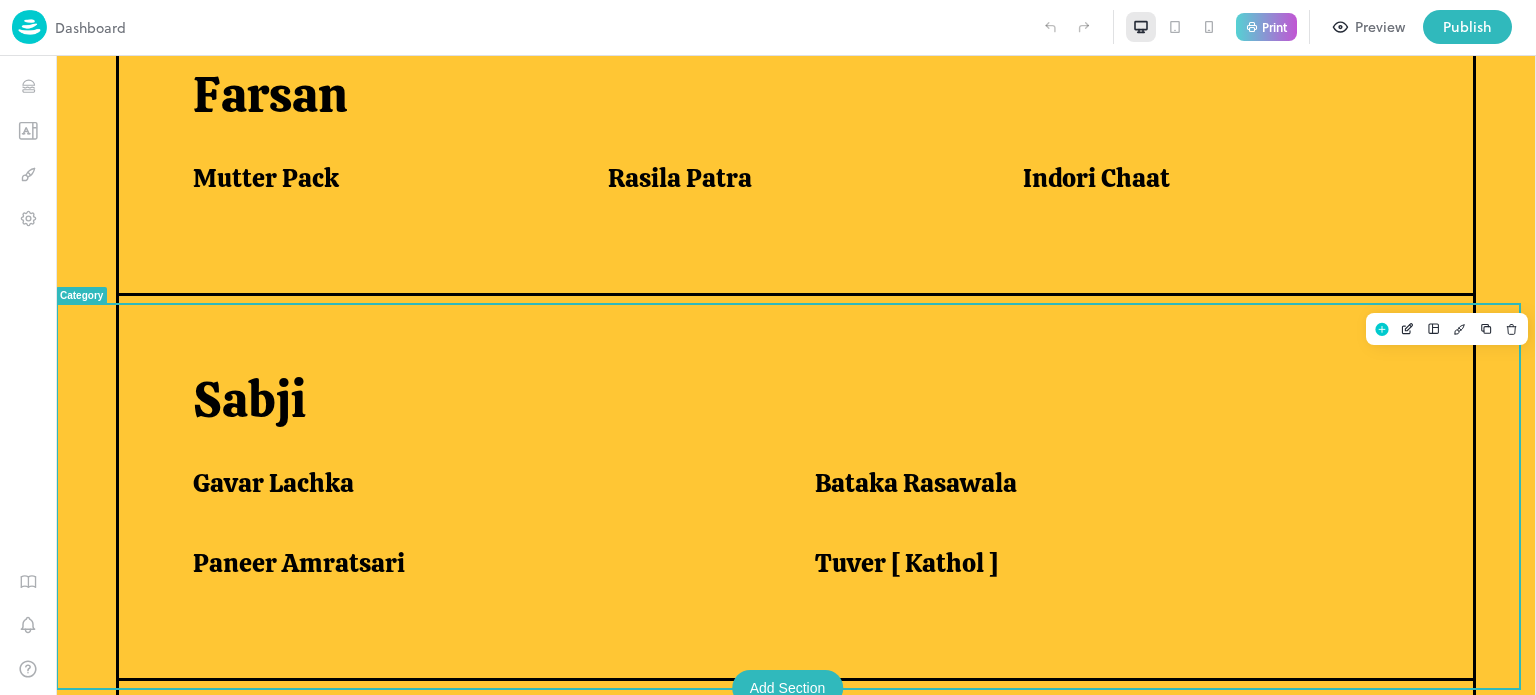 scroll, scrollTop: 1223, scrollLeft: 0, axis: vertical 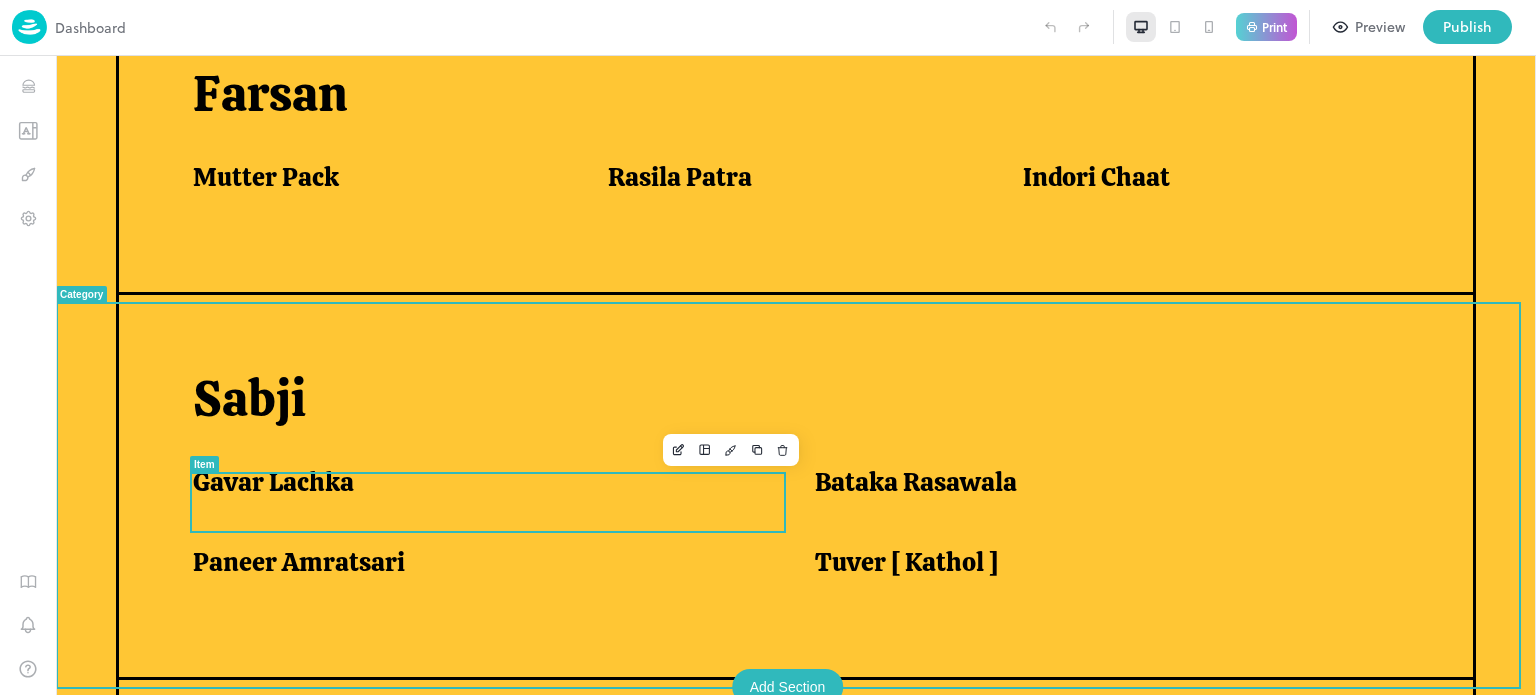 click on "Gavar Lachka" at bounding box center (273, 482) 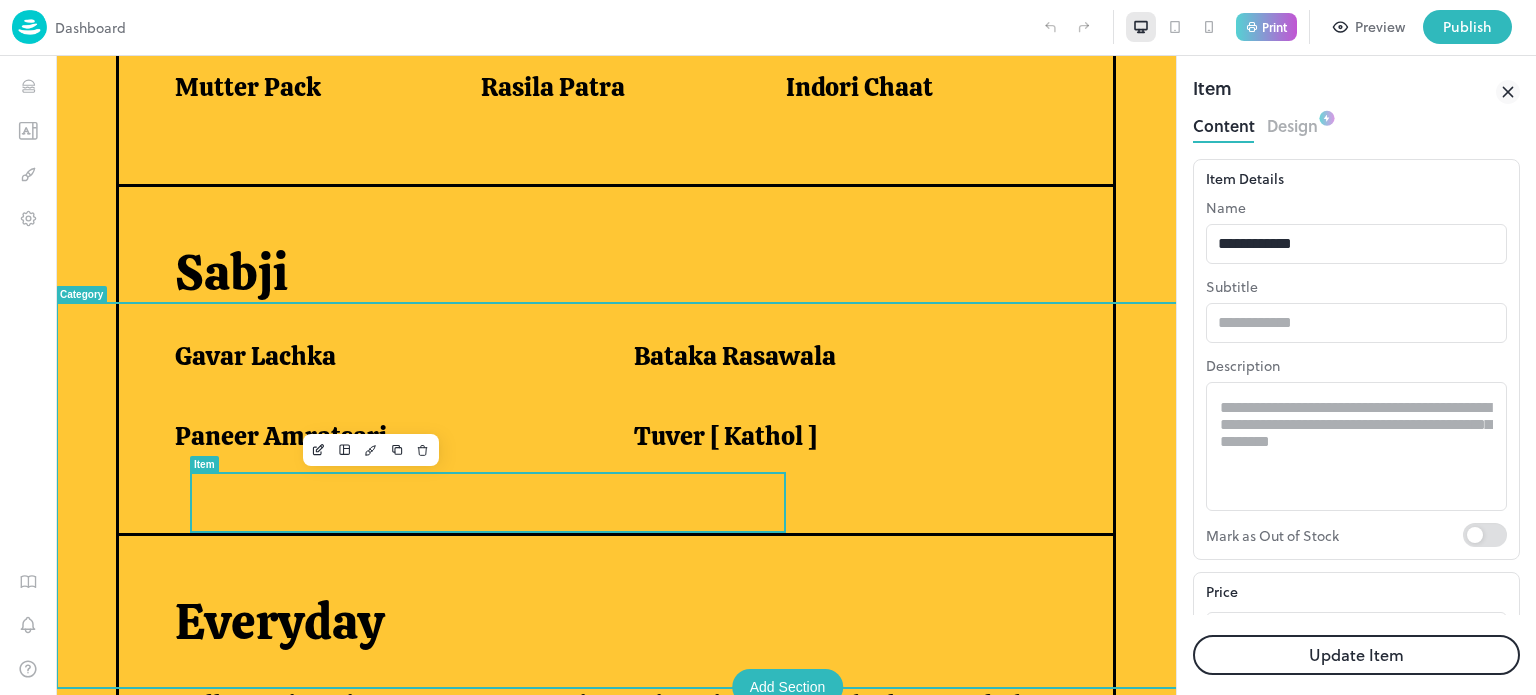 scroll, scrollTop: 1132, scrollLeft: 0, axis: vertical 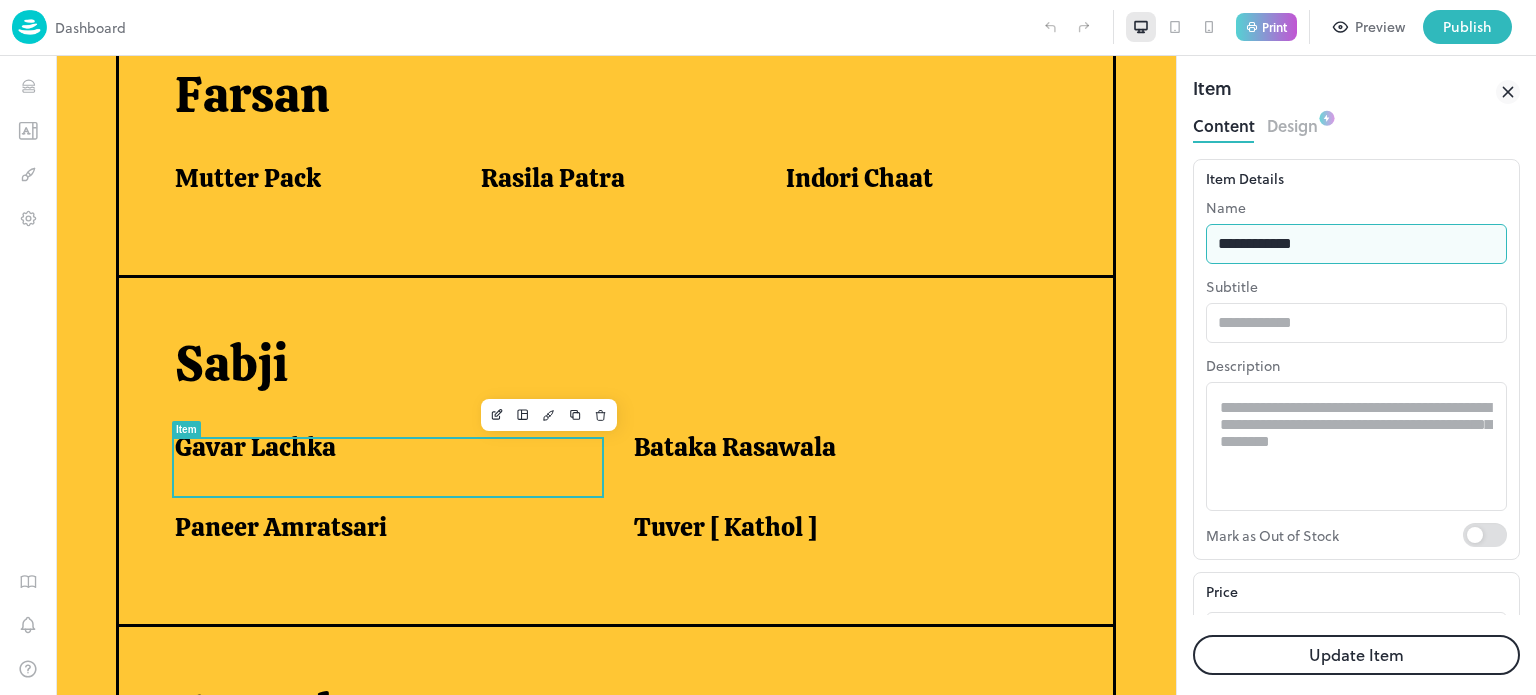 click on "**********" at bounding box center (1356, 244) 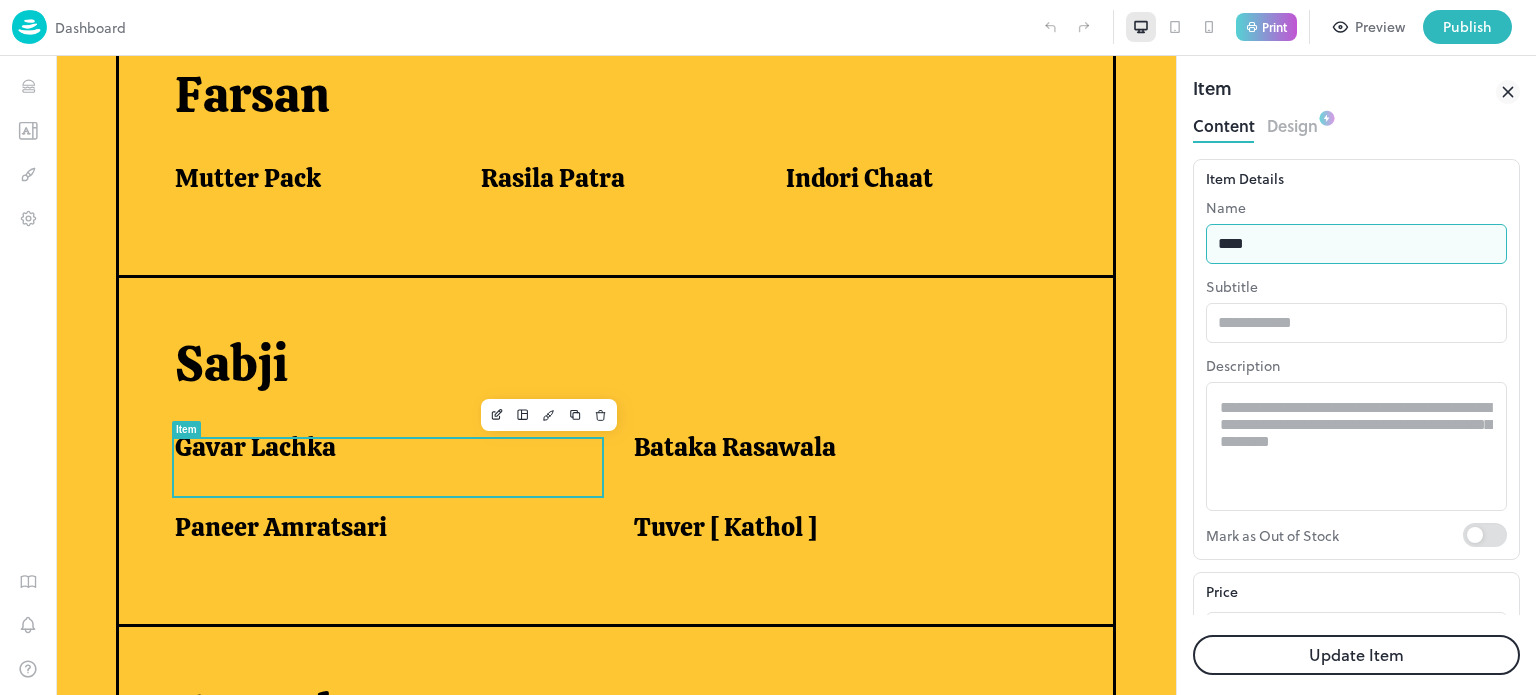 type on "**********" 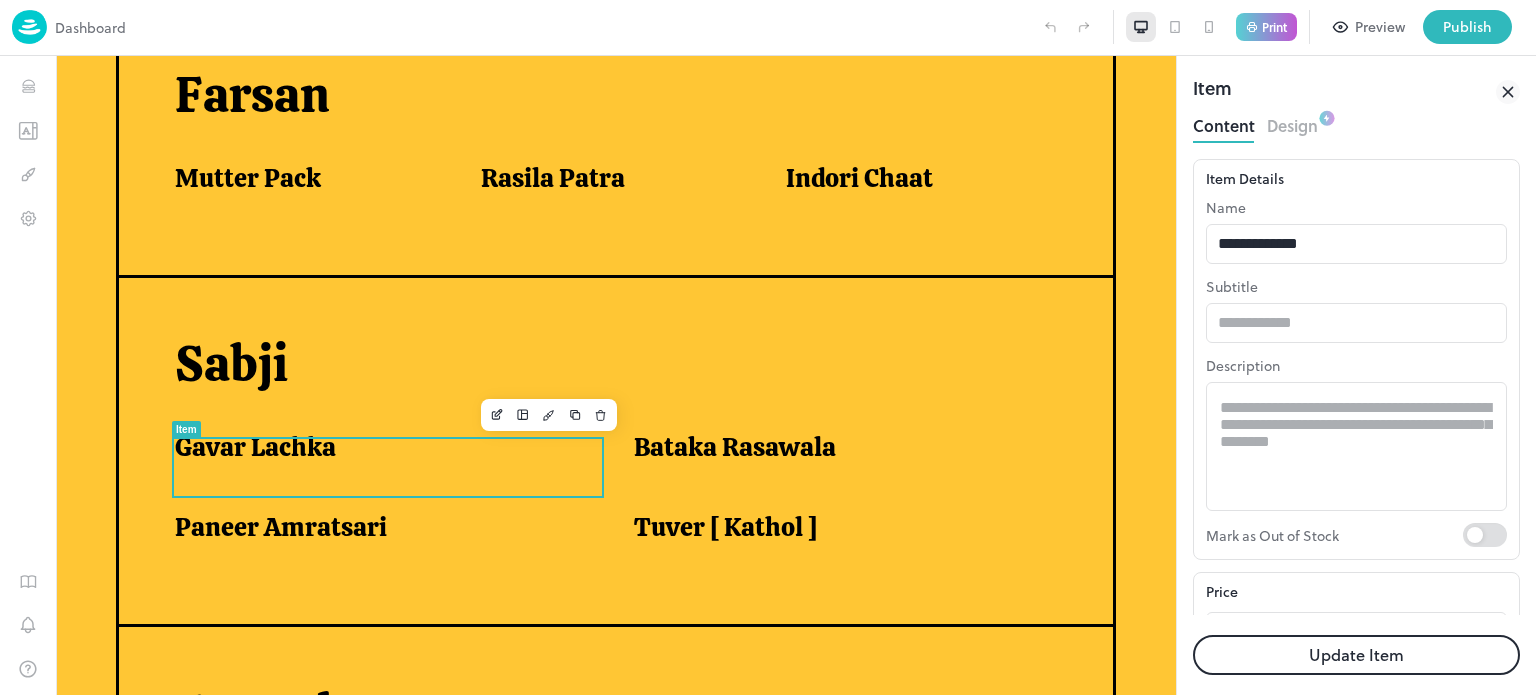 click on "Update Item" at bounding box center [1356, 655] 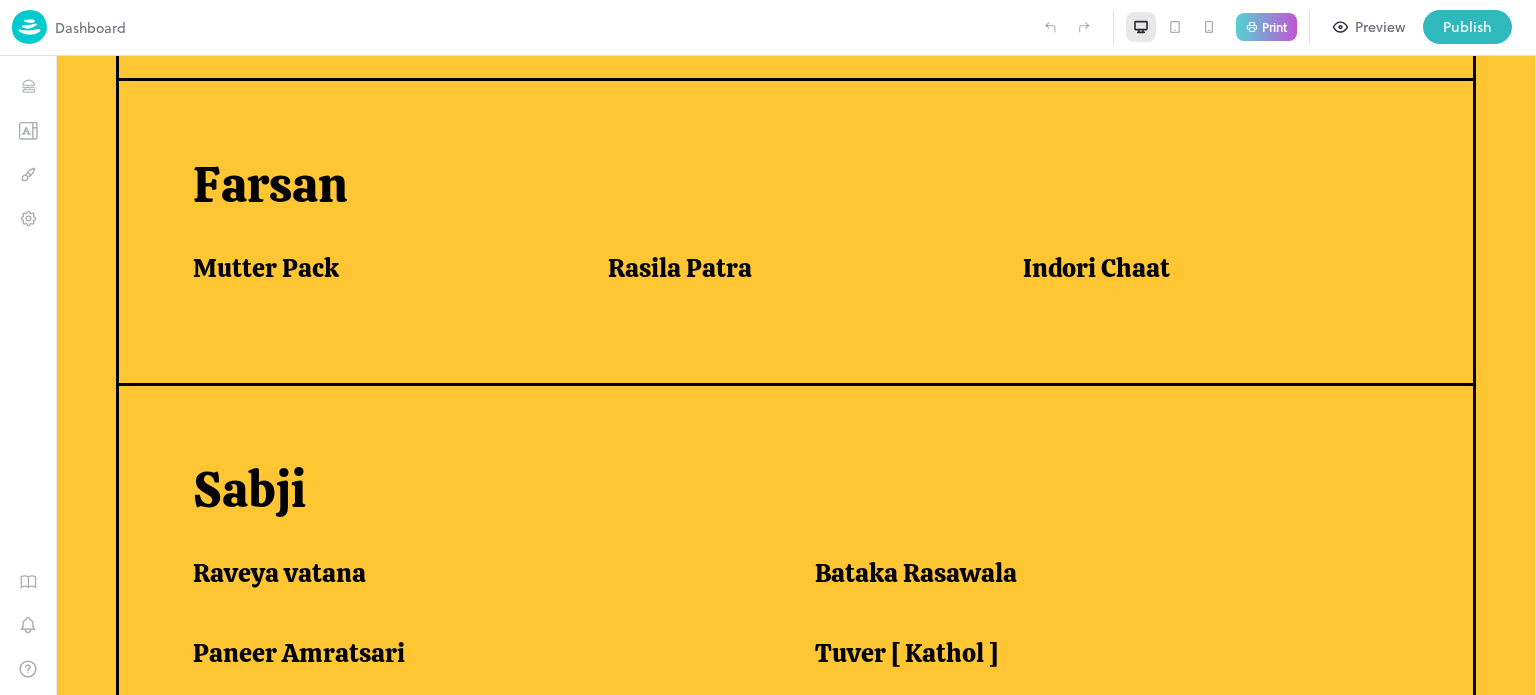 scroll, scrollTop: 1223, scrollLeft: 0, axis: vertical 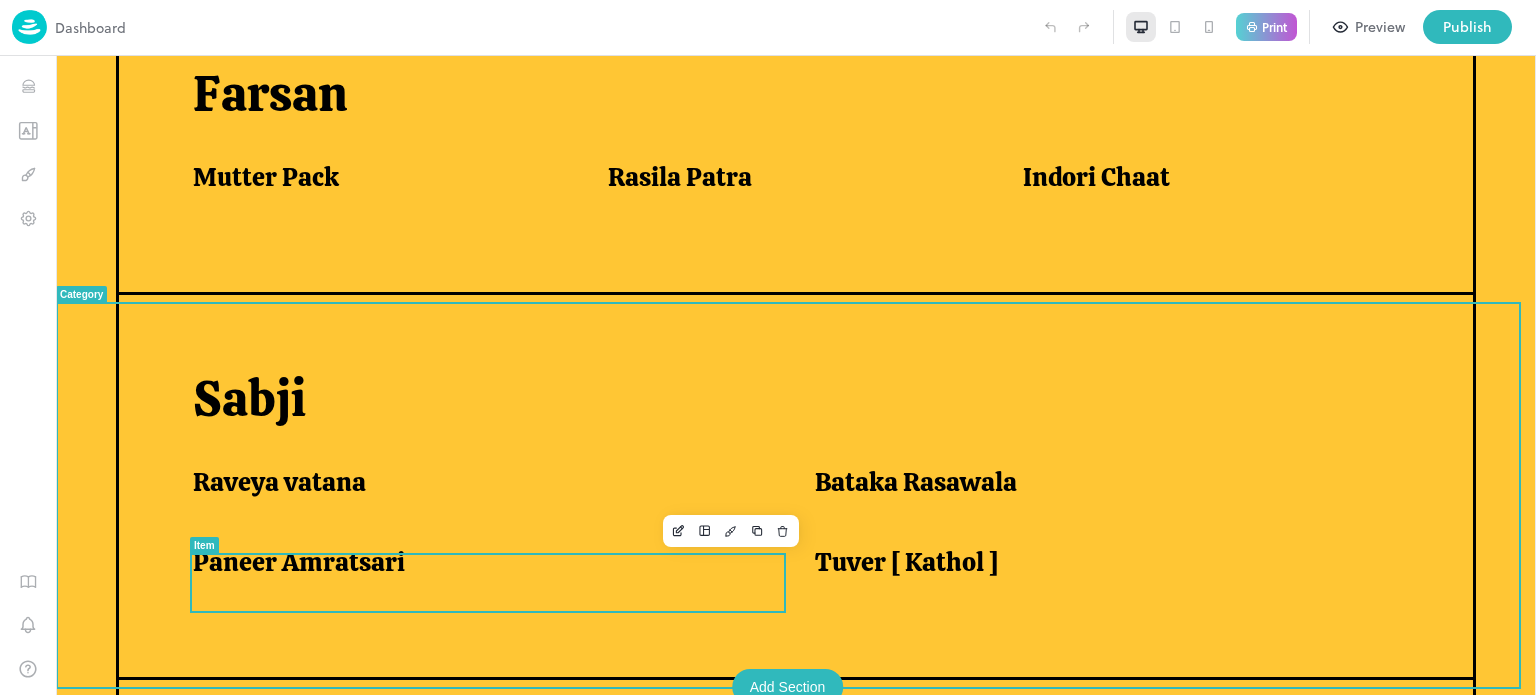 click on "Paneer Amratsari" at bounding box center (299, 562) 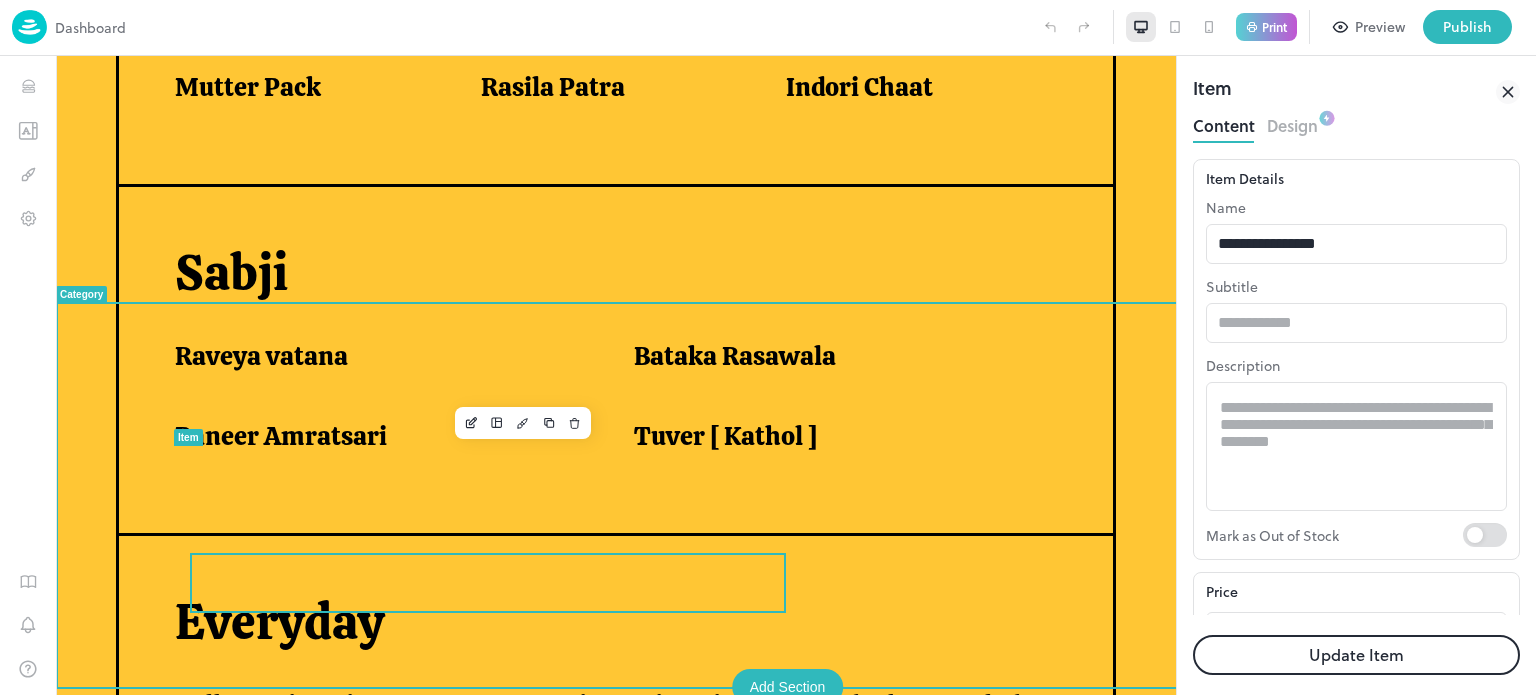 scroll, scrollTop: 1132, scrollLeft: 0, axis: vertical 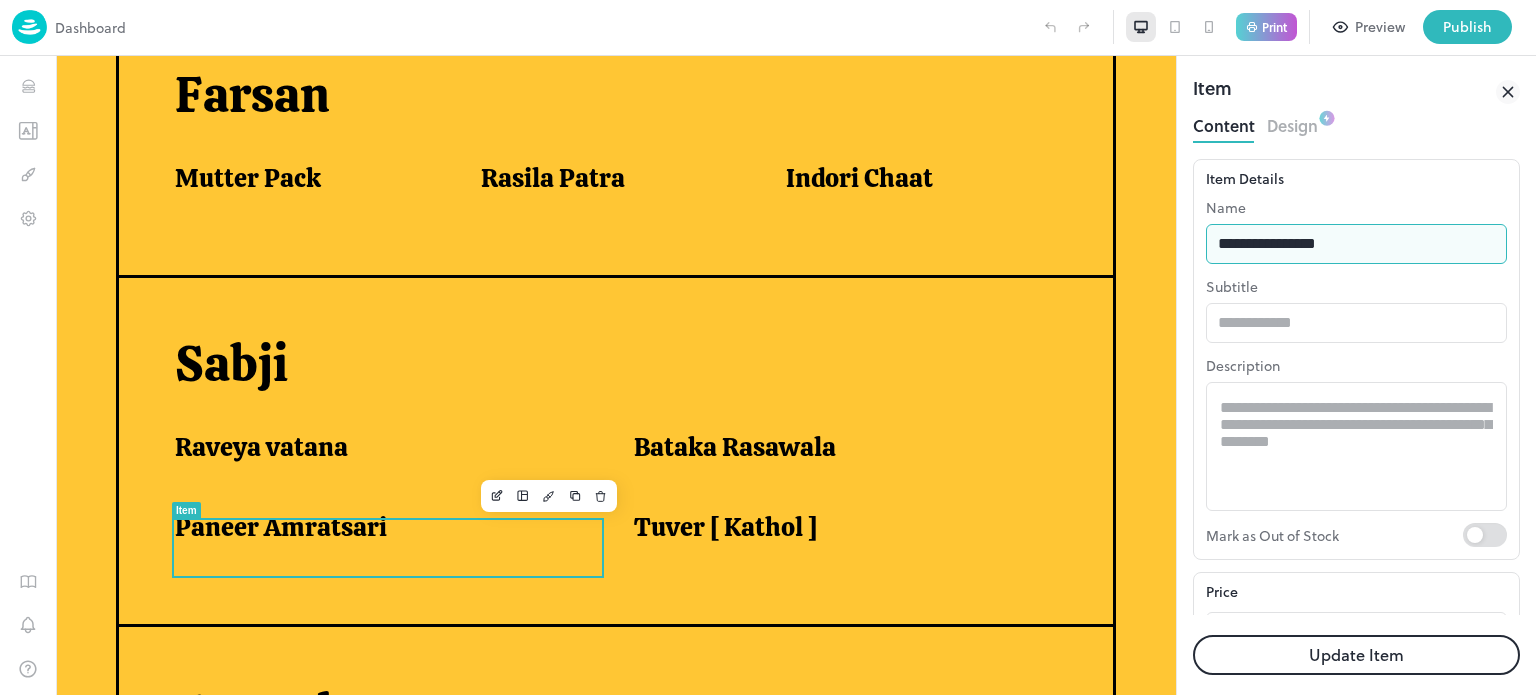 click on "**********" at bounding box center (1356, 244) 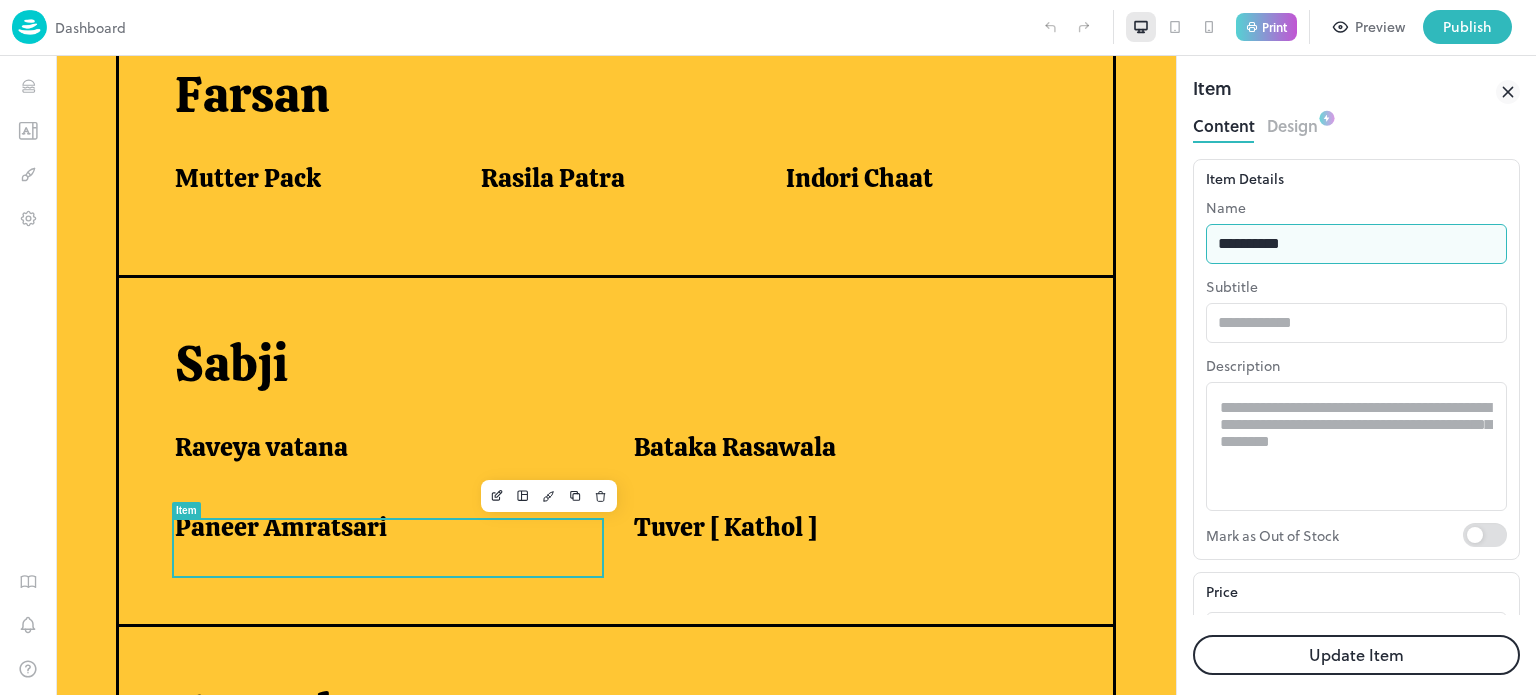 type on "**********" 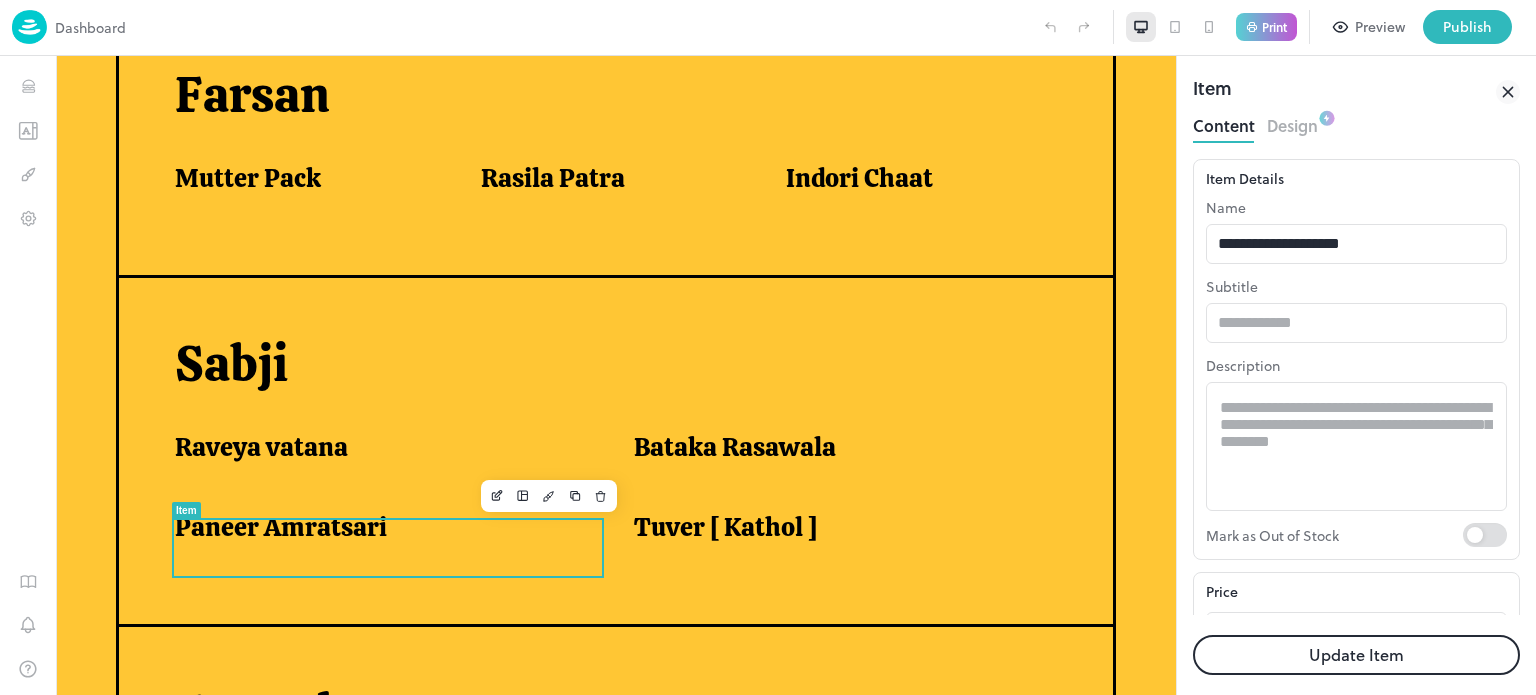 click on "Update Item" at bounding box center [1356, 655] 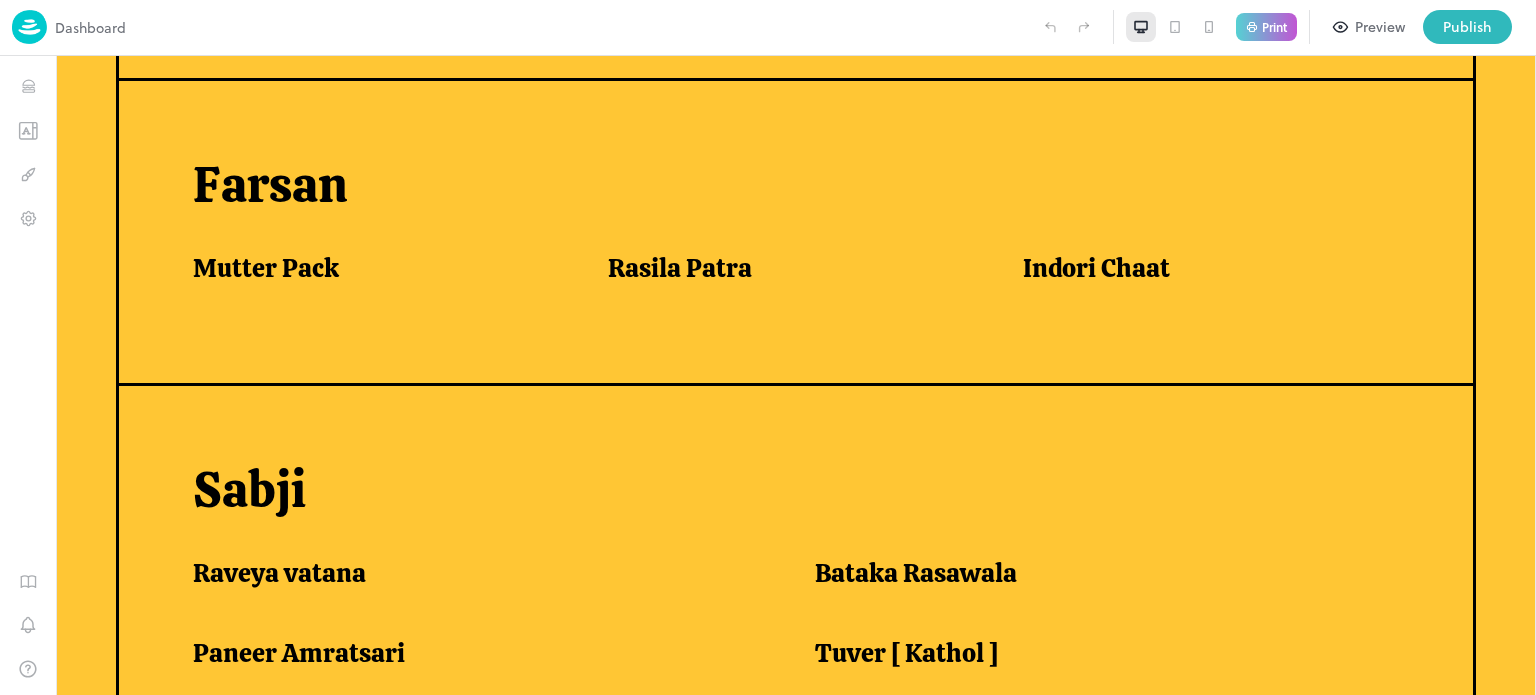 scroll, scrollTop: 1223, scrollLeft: 0, axis: vertical 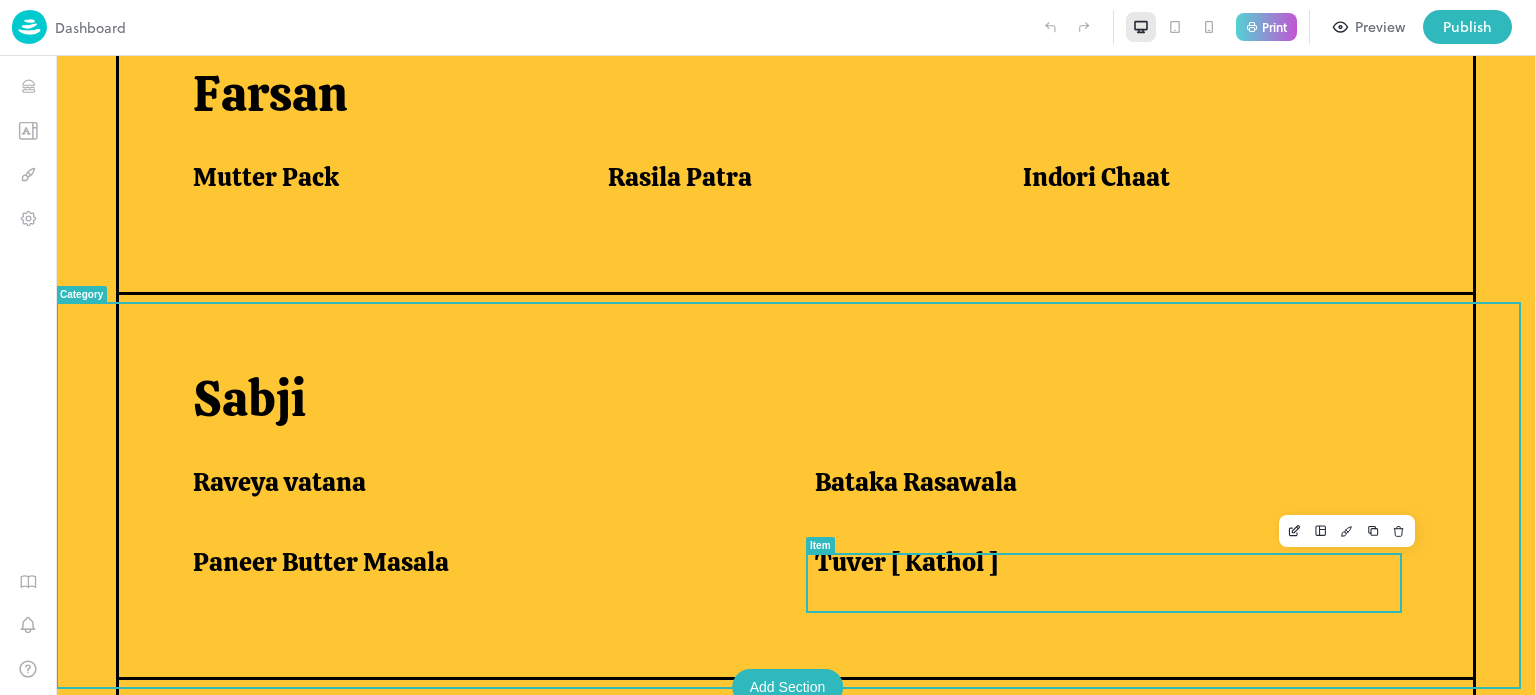 click on "Tuver [ Kathol ]" at bounding box center (1101, 567) 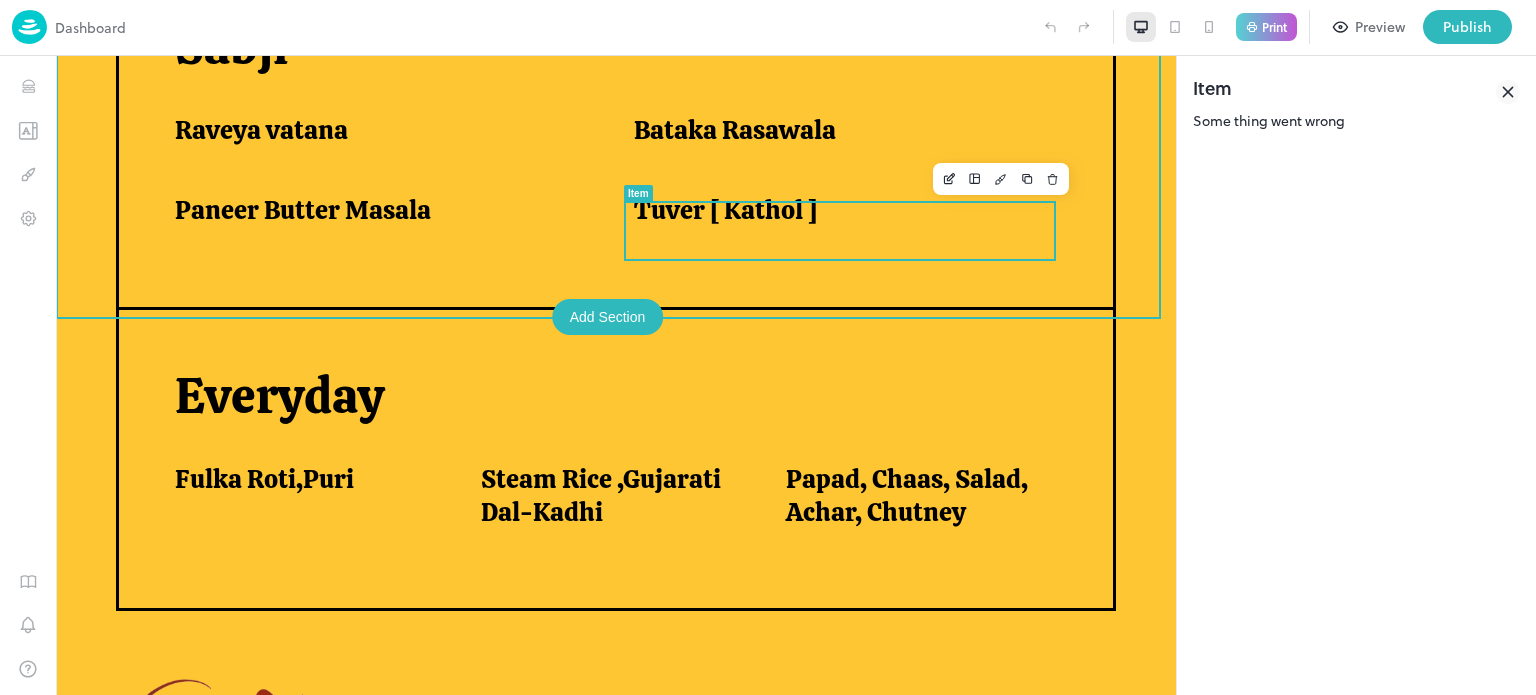 scroll, scrollTop: 1456, scrollLeft: 0, axis: vertical 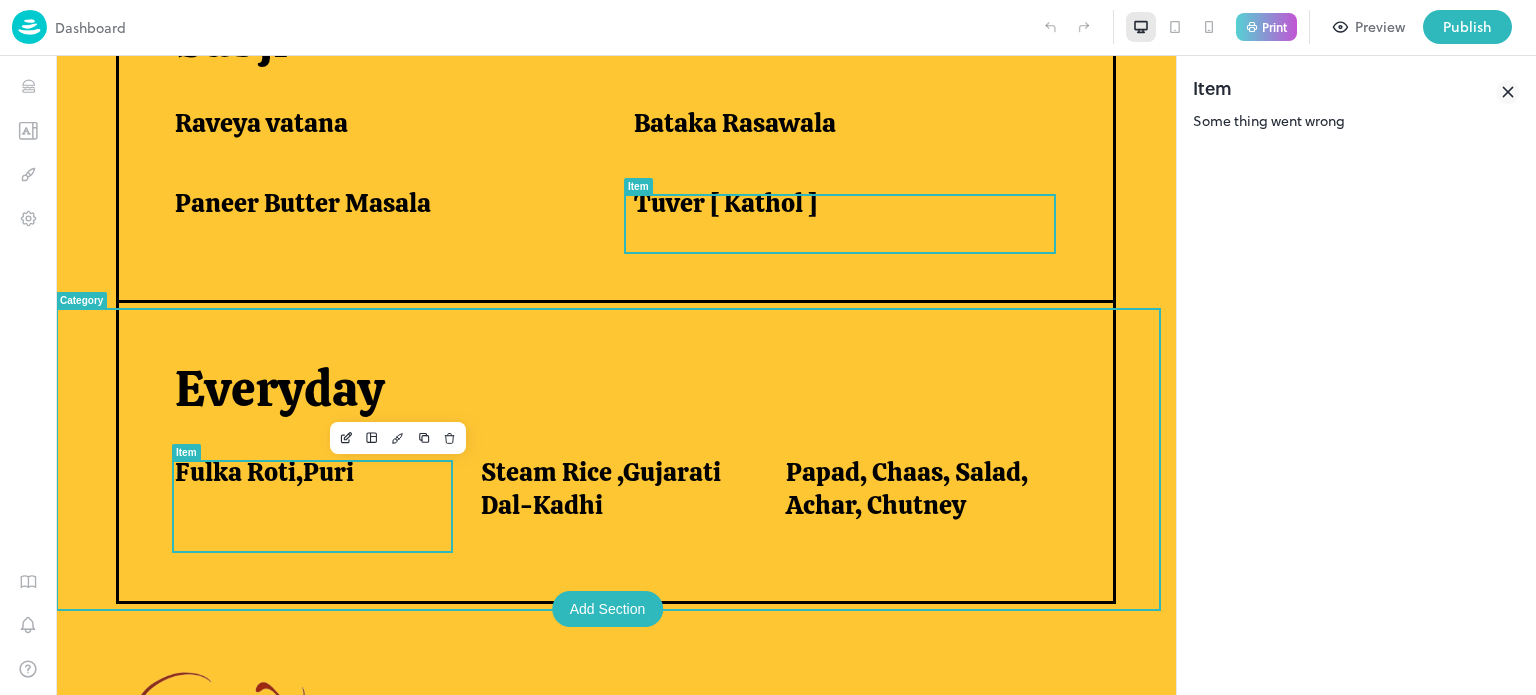 click on "Fulka Roti,Puri" at bounding box center [303, 477] 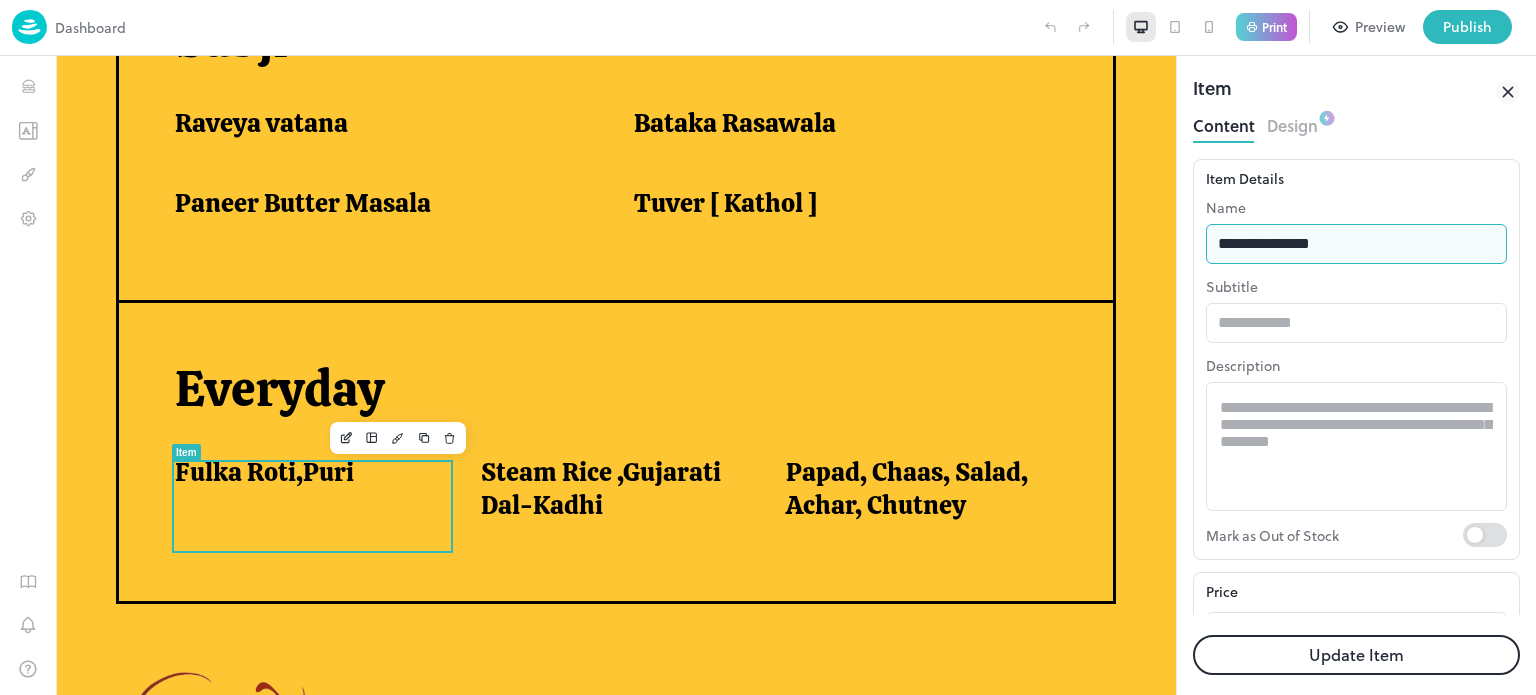 click on "**********" at bounding box center [1356, 244] 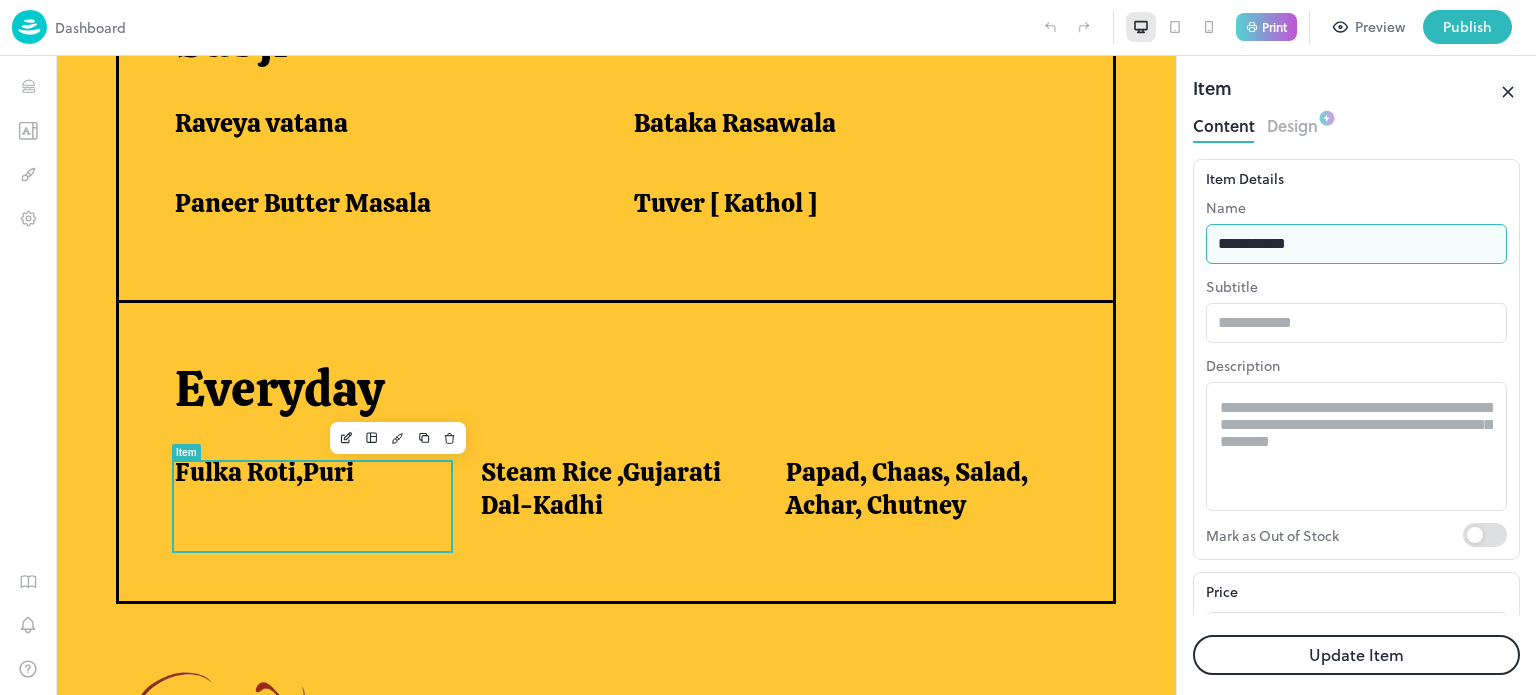type on "**********" 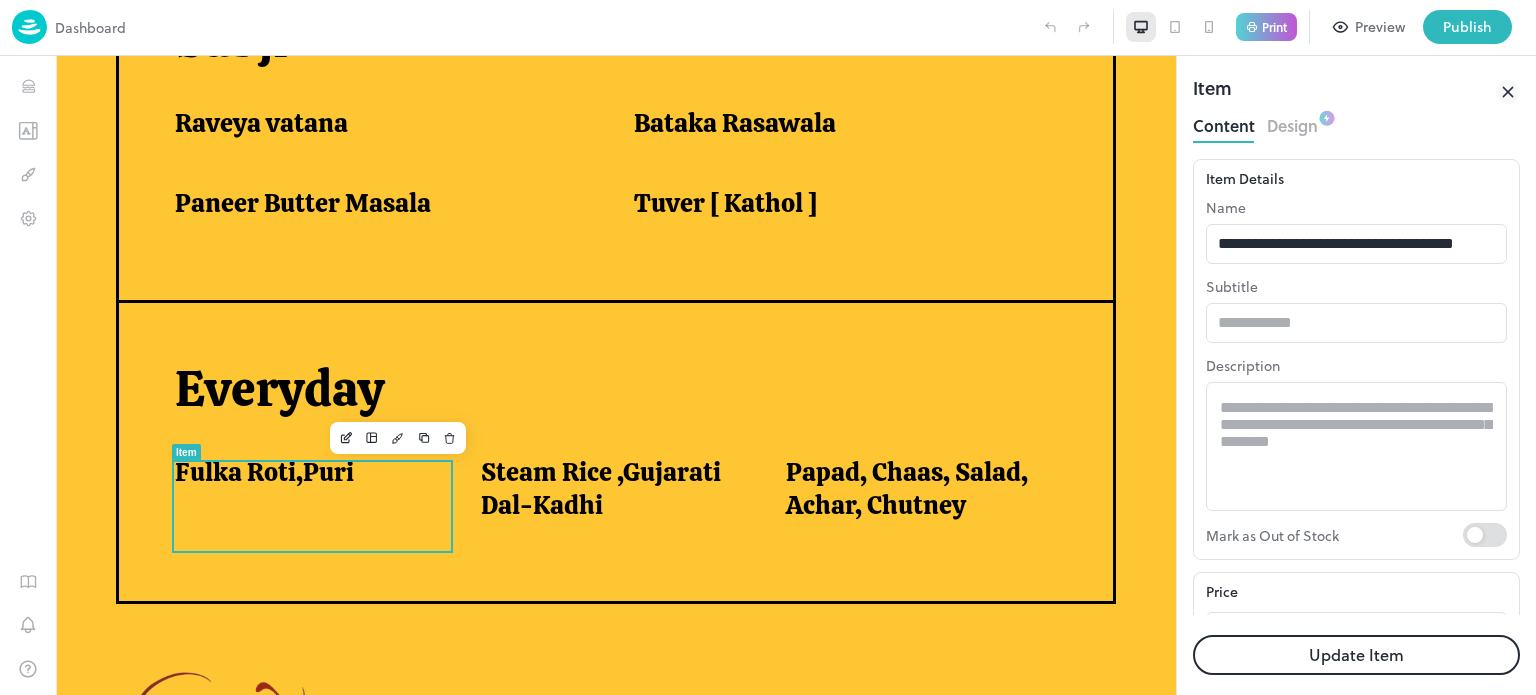 click on "Update Item" at bounding box center [1356, 655] 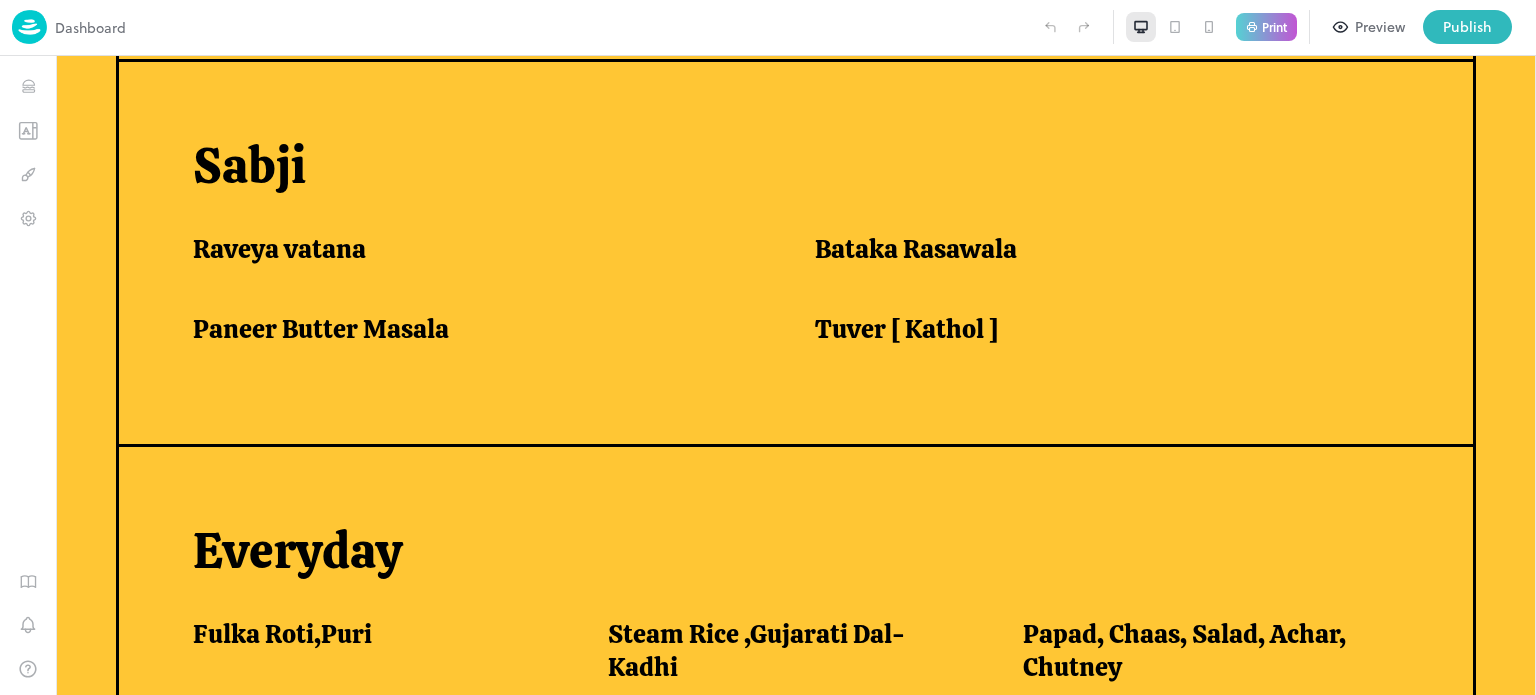 scroll, scrollTop: 1582, scrollLeft: 0, axis: vertical 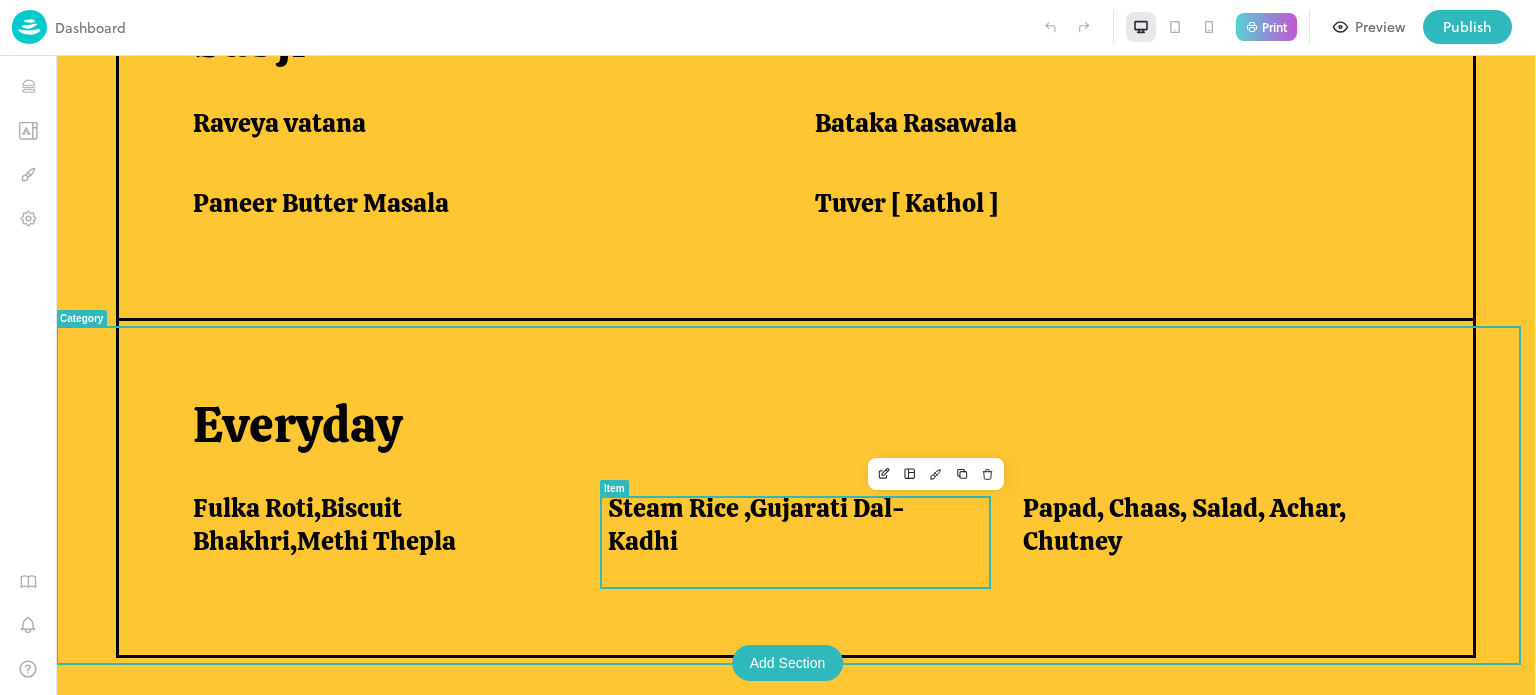 click on "Steam Rice ,Gujarati Dal-Kadhi" at bounding box center [803, 536] 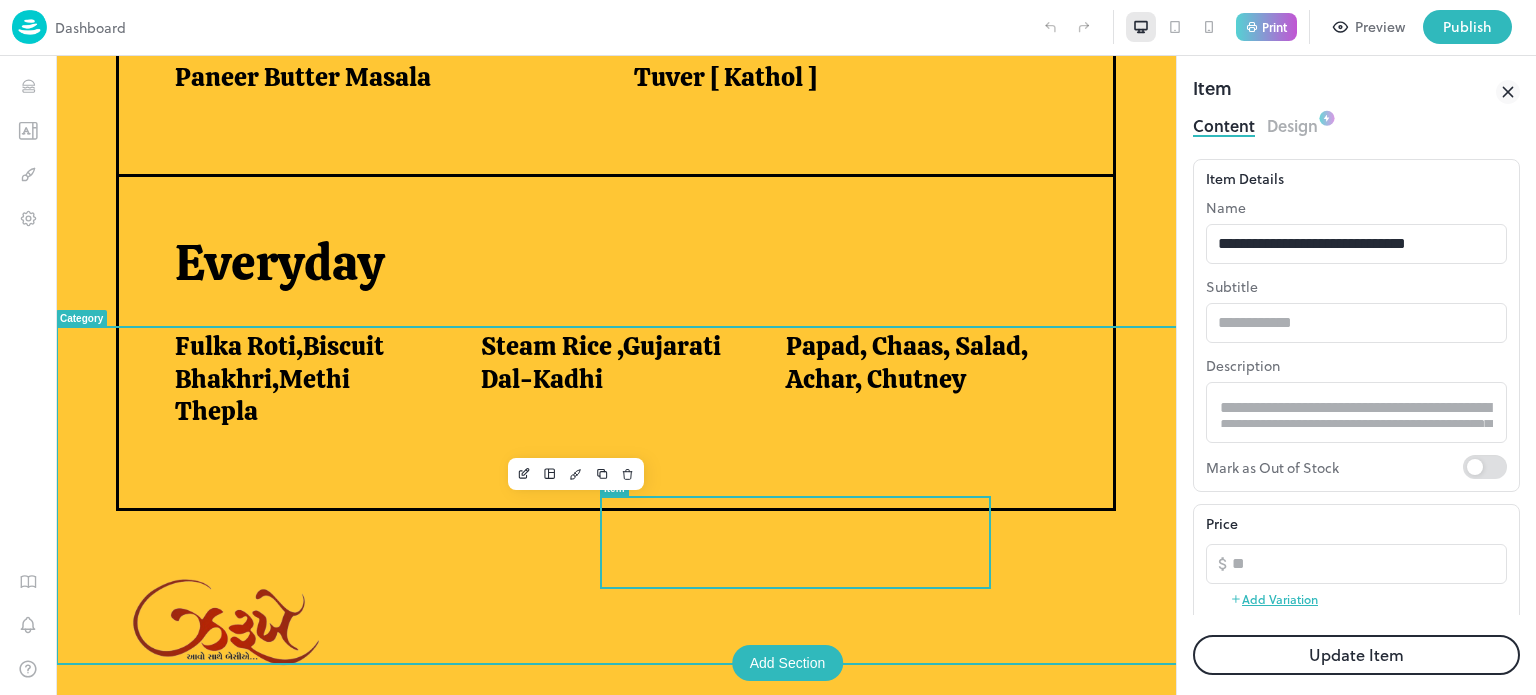 scroll, scrollTop: 1545, scrollLeft: 0, axis: vertical 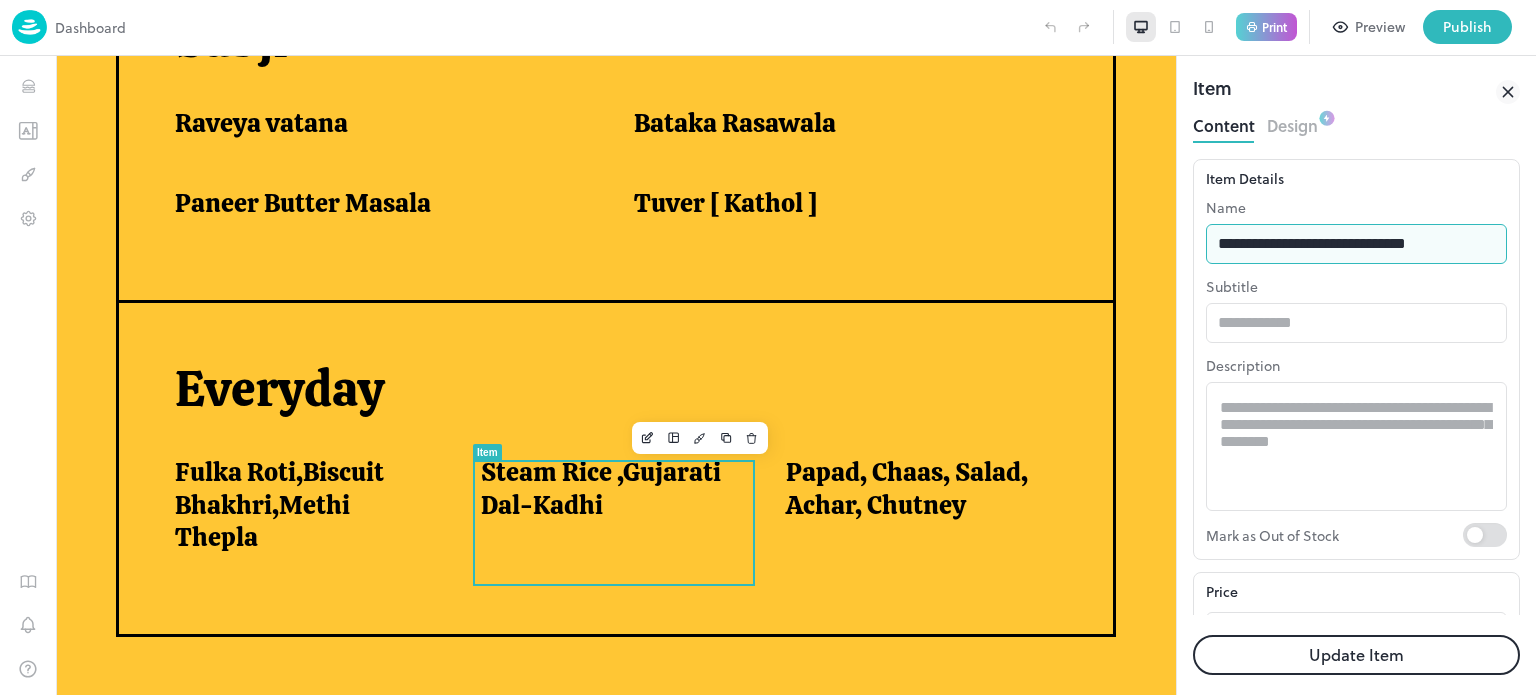 click on "**********" at bounding box center [1356, 244] 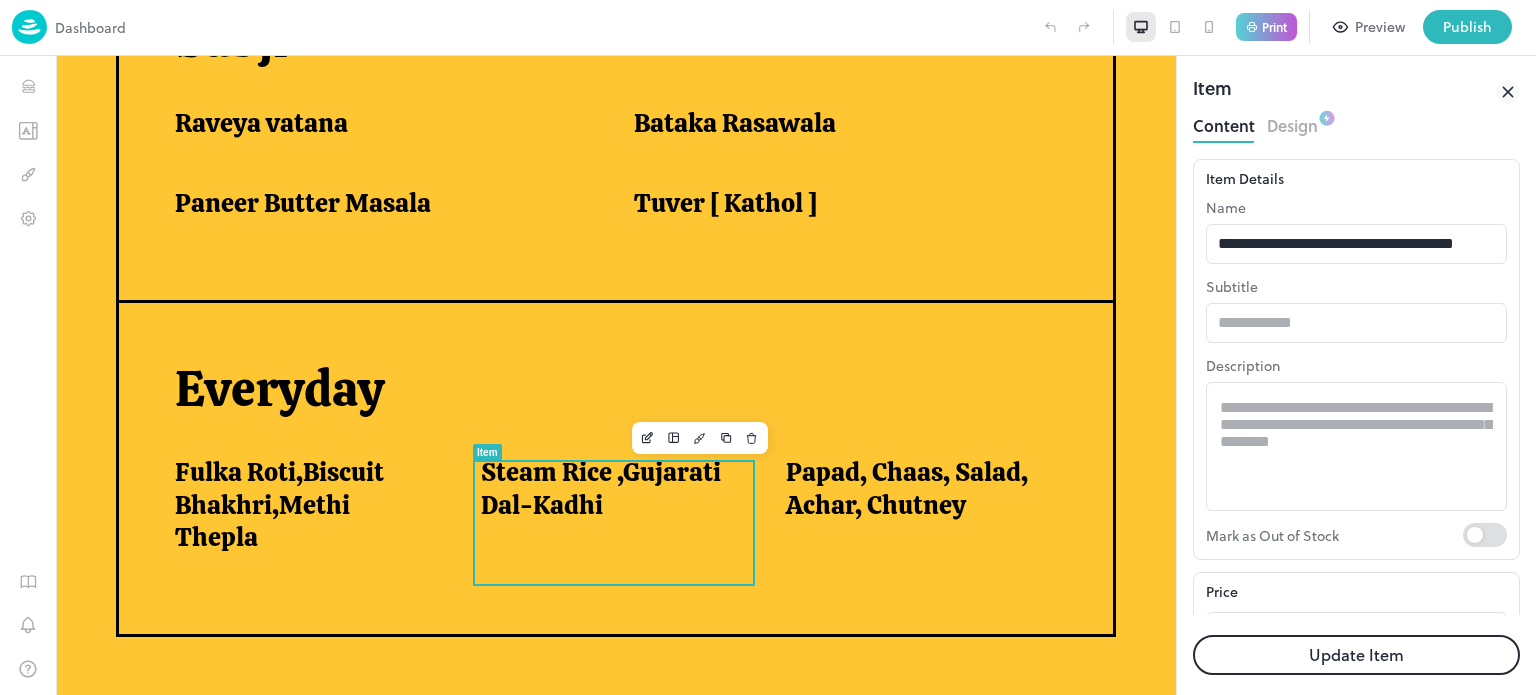click on "Update Item" at bounding box center (1356, 655) 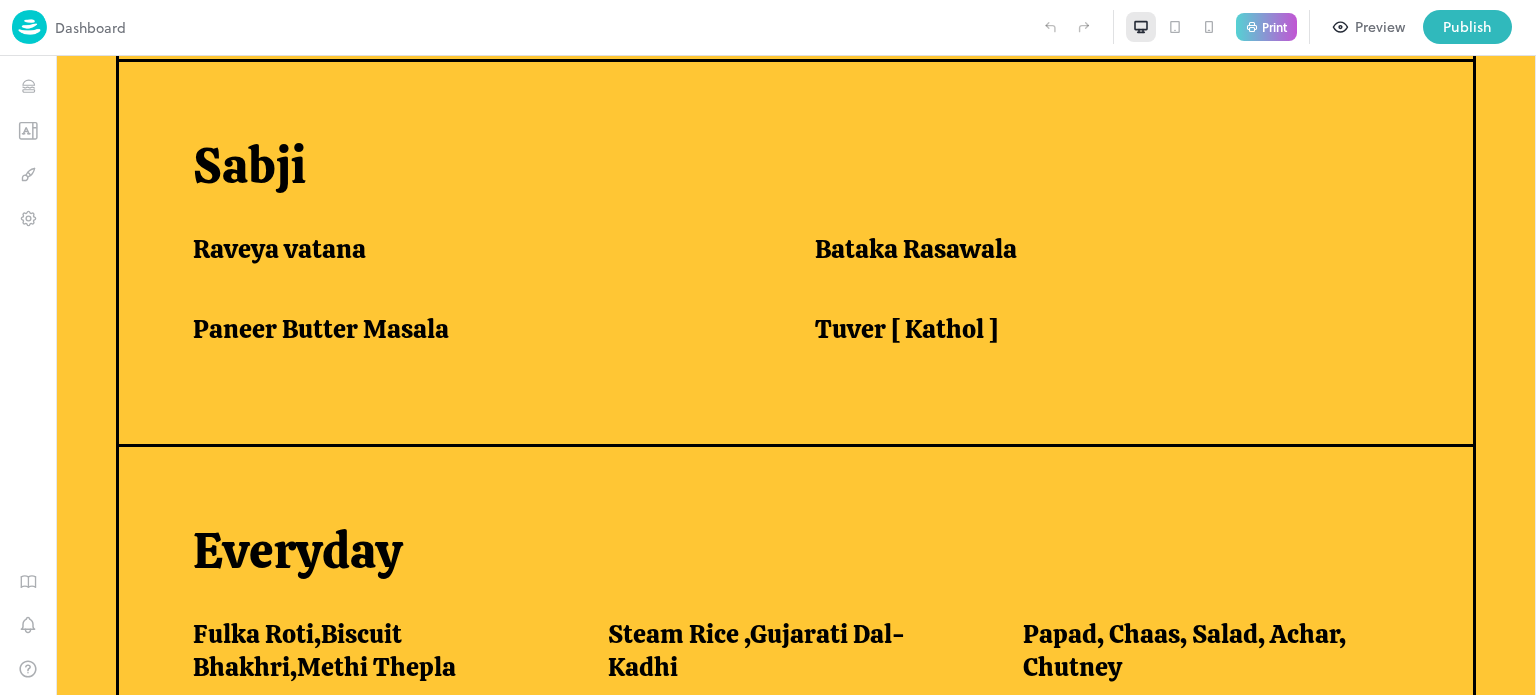 scroll, scrollTop: 1582, scrollLeft: 0, axis: vertical 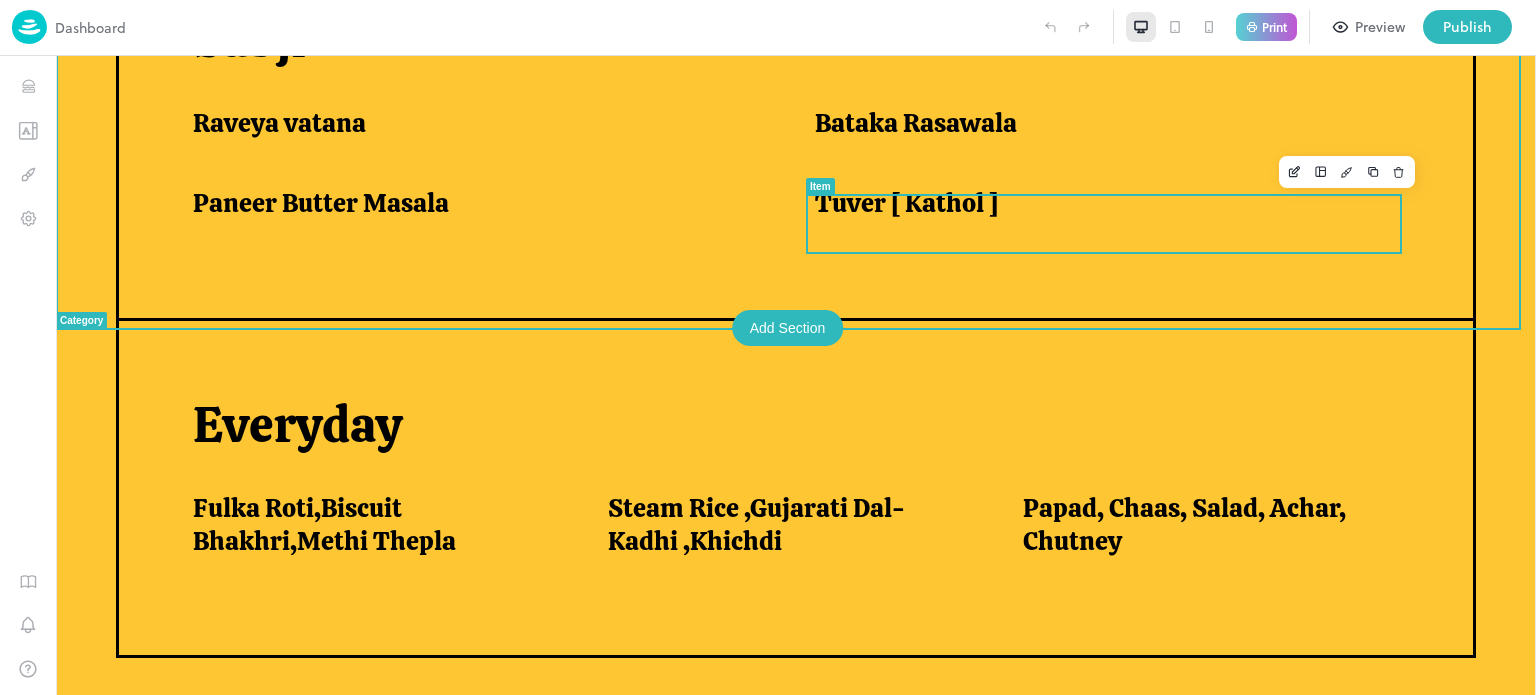 click on "Tuver [ Kathol ]" at bounding box center [1101, 208] 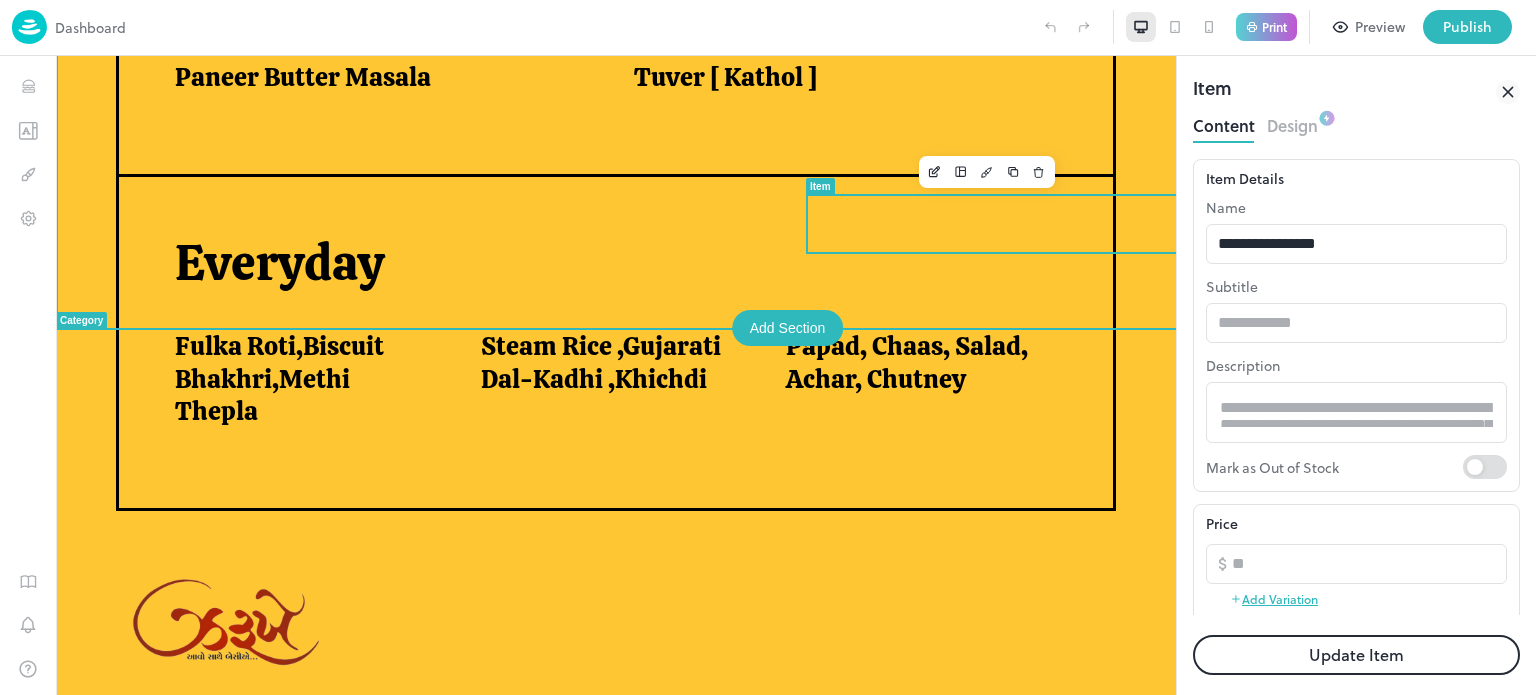 scroll, scrollTop: 1465, scrollLeft: 0, axis: vertical 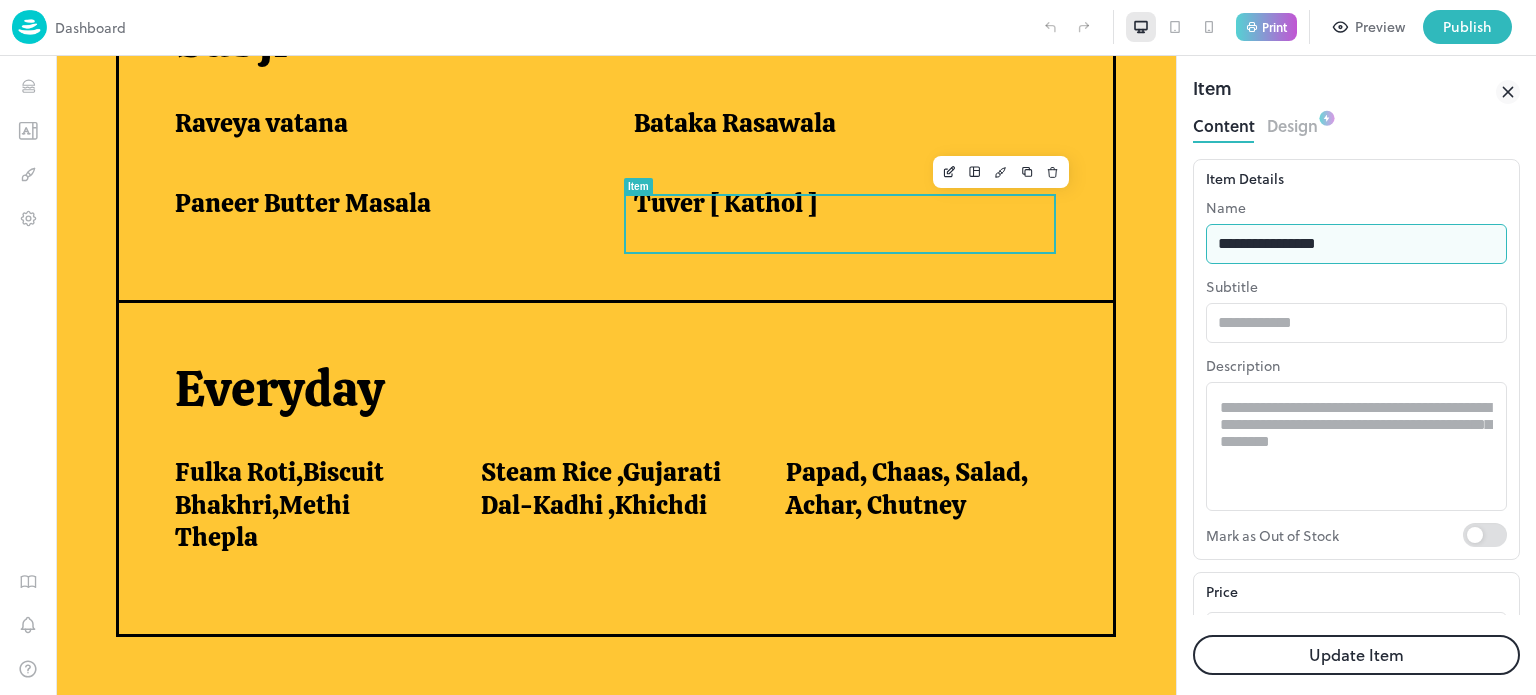 click on "**********" at bounding box center (1356, 244) 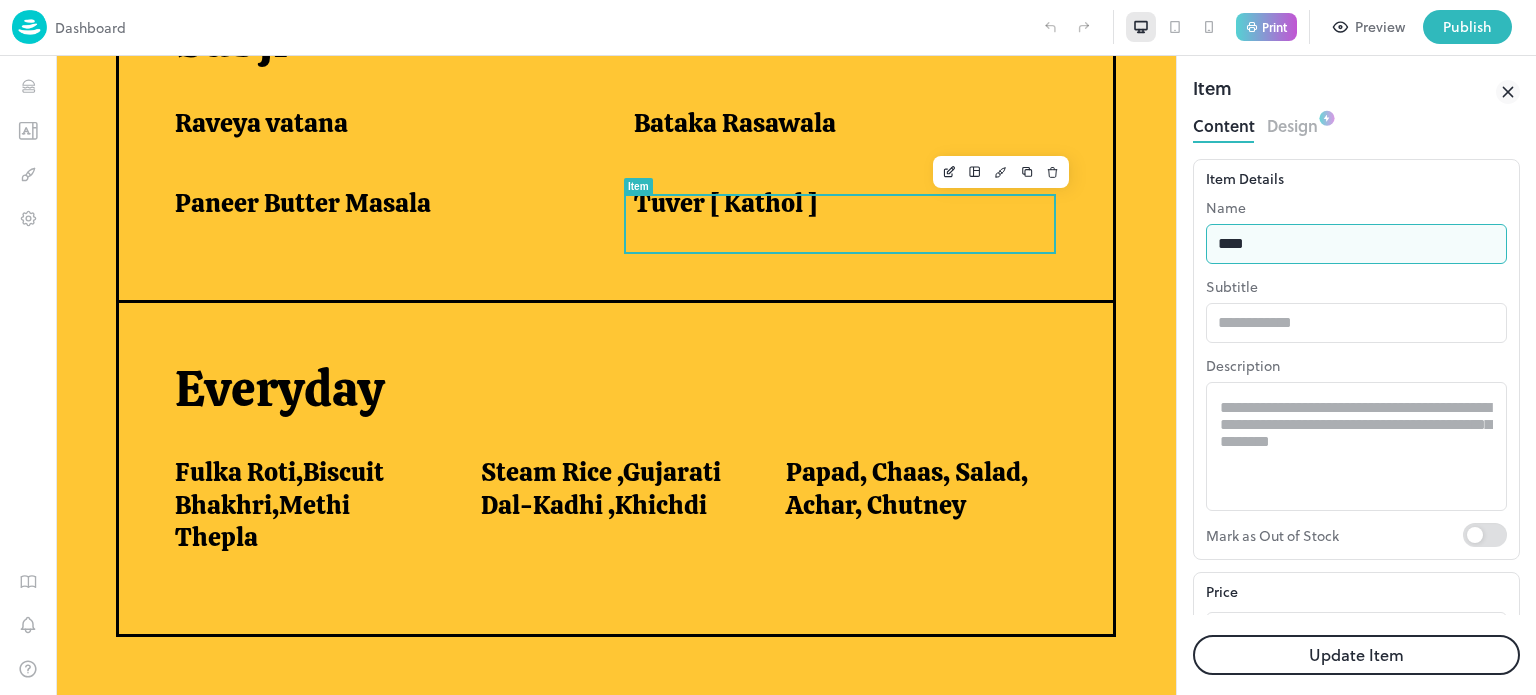 type on "**********" 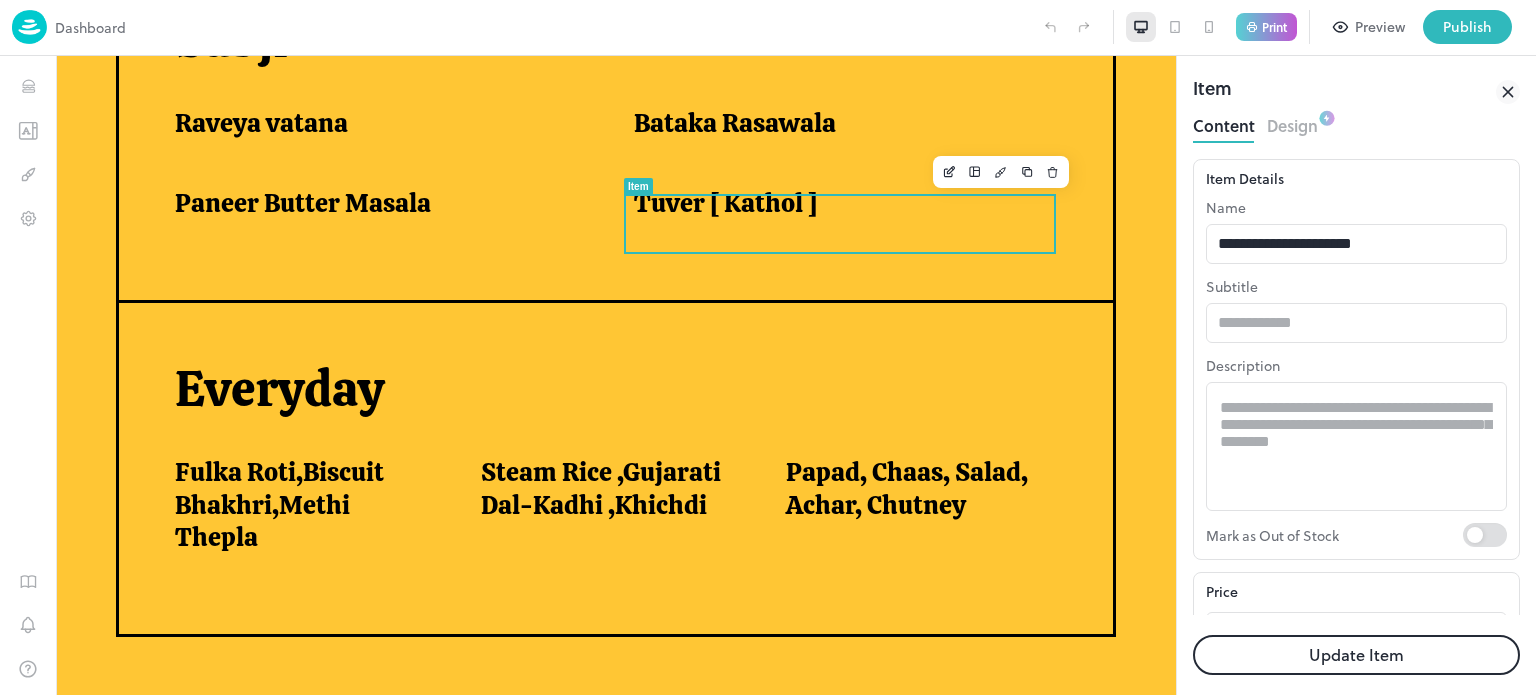 click on "Update Item" at bounding box center [1356, 655] 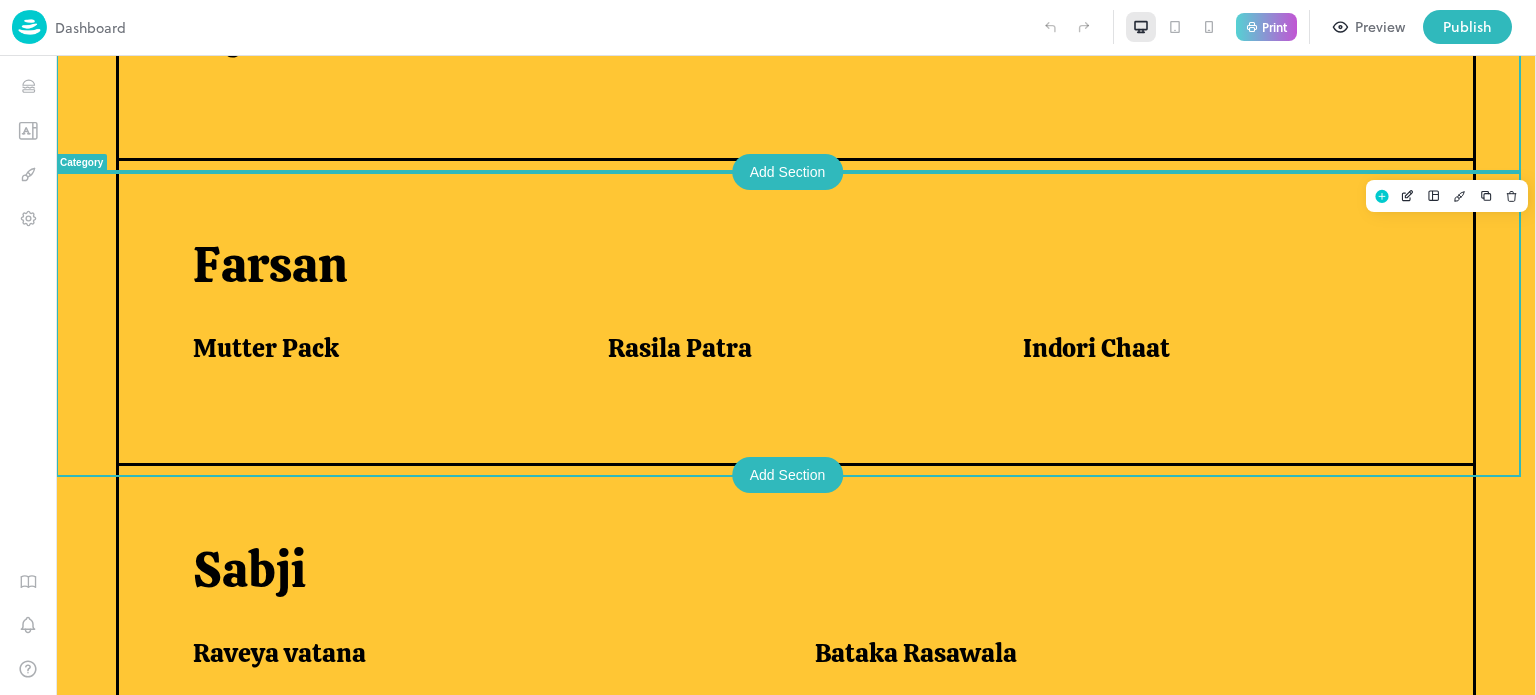 scroll, scrollTop: 1060, scrollLeft: 0, axis: vertical 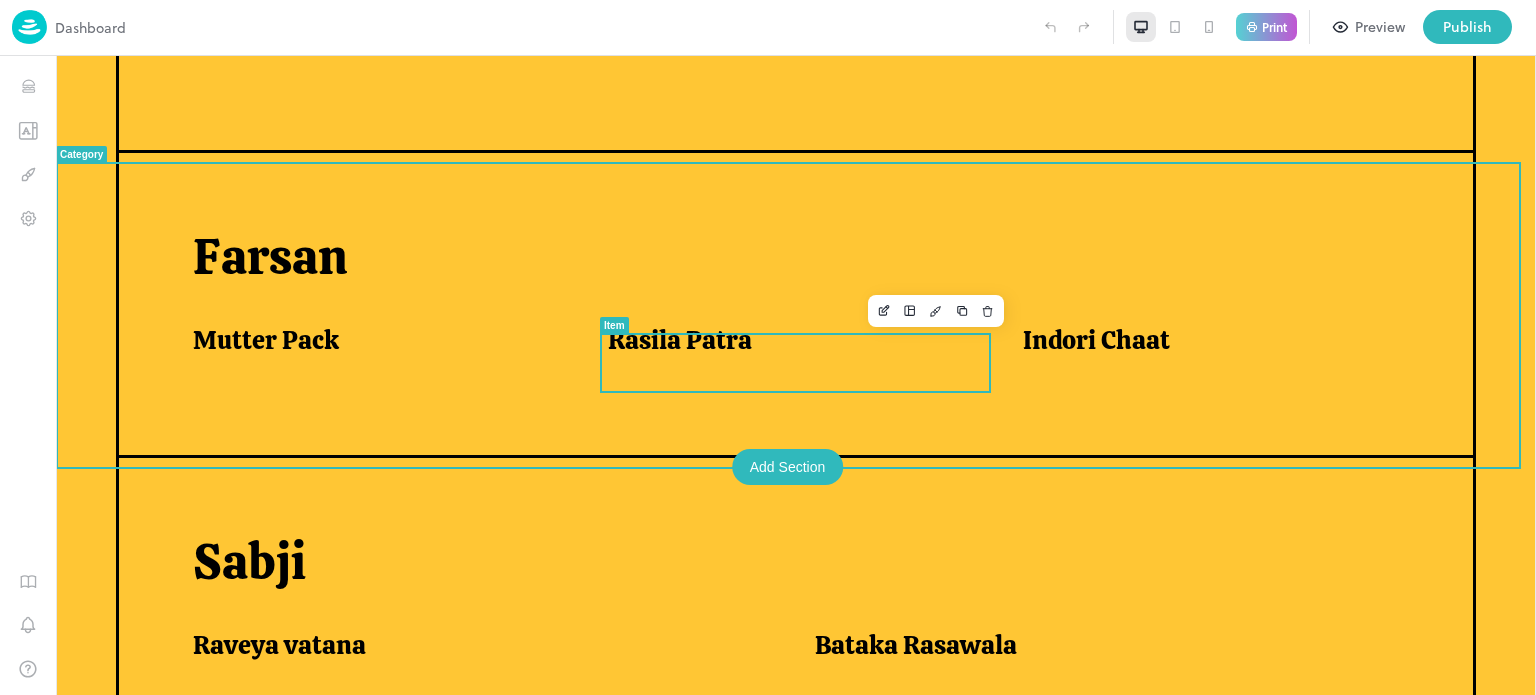 click on "Mutter Pack Rasila Patra Indori Chaat" at bounding box center (803, 352) 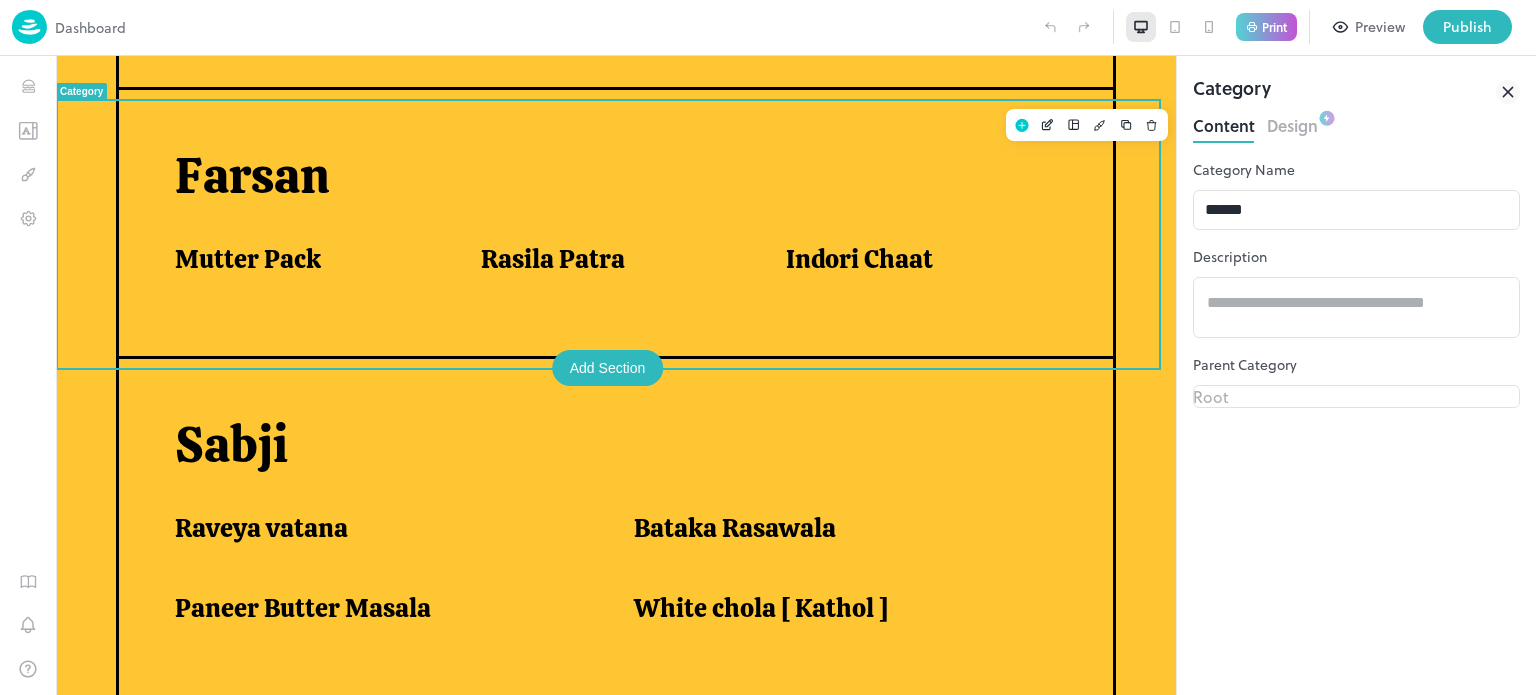 scroll, scrollTop: 1007, scrollLeft: 0, axis: vertical 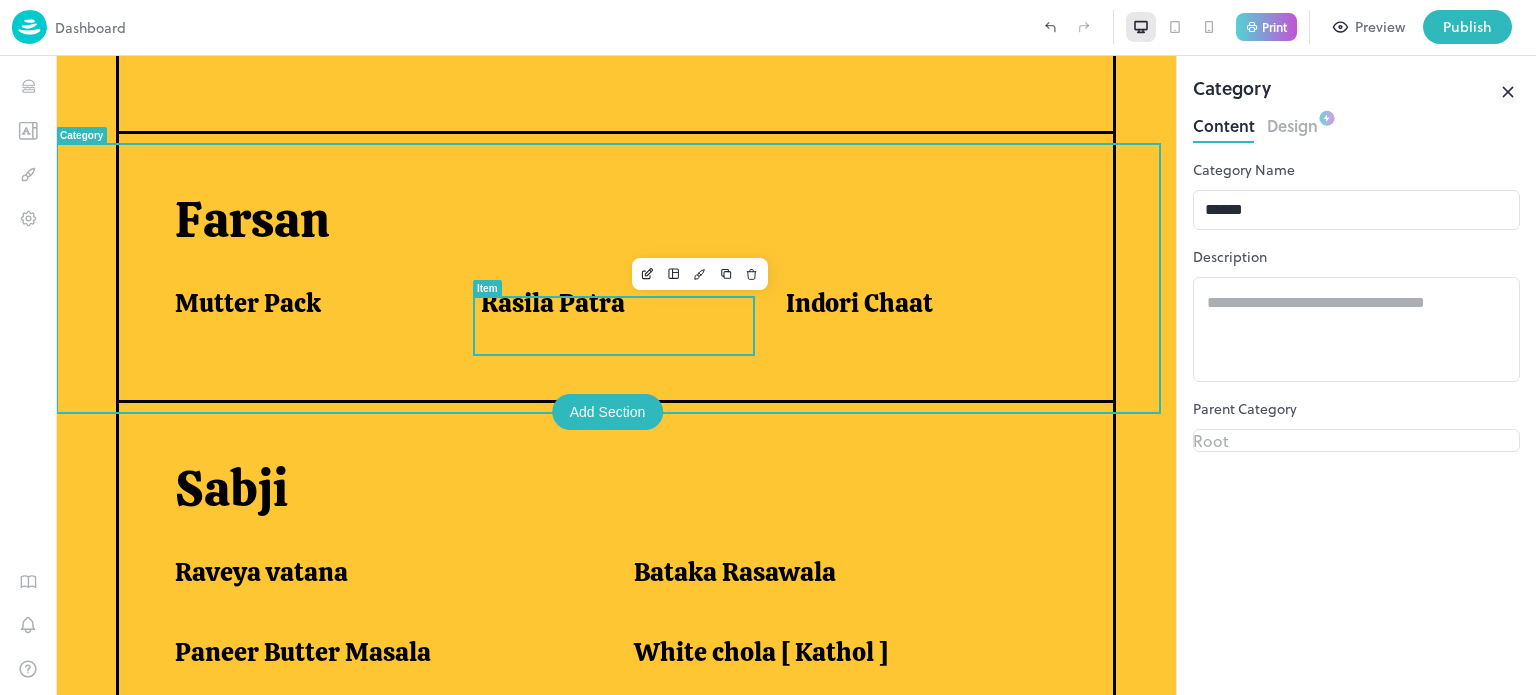 click on "Rasila Patra" at bounding box center (609, 308) 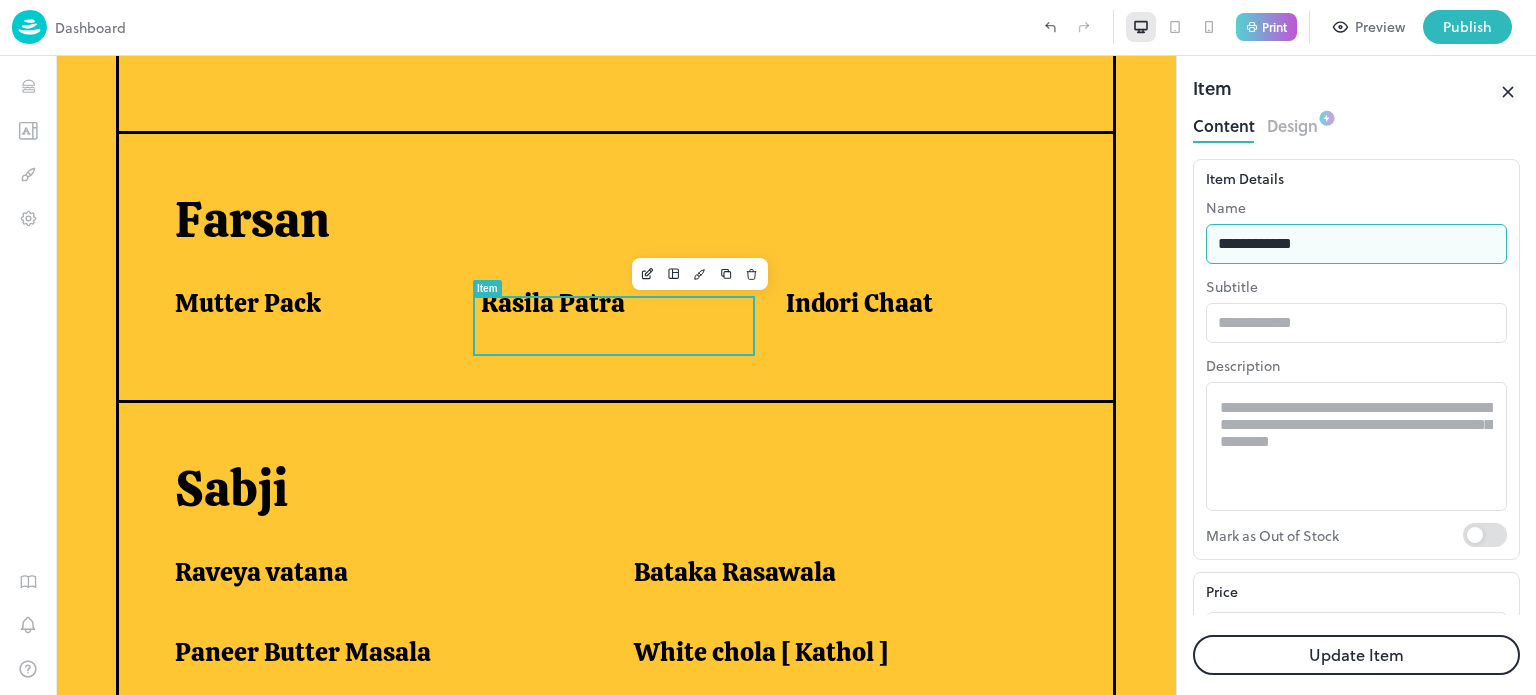click on "**********" at bounding box center [1356, 244] 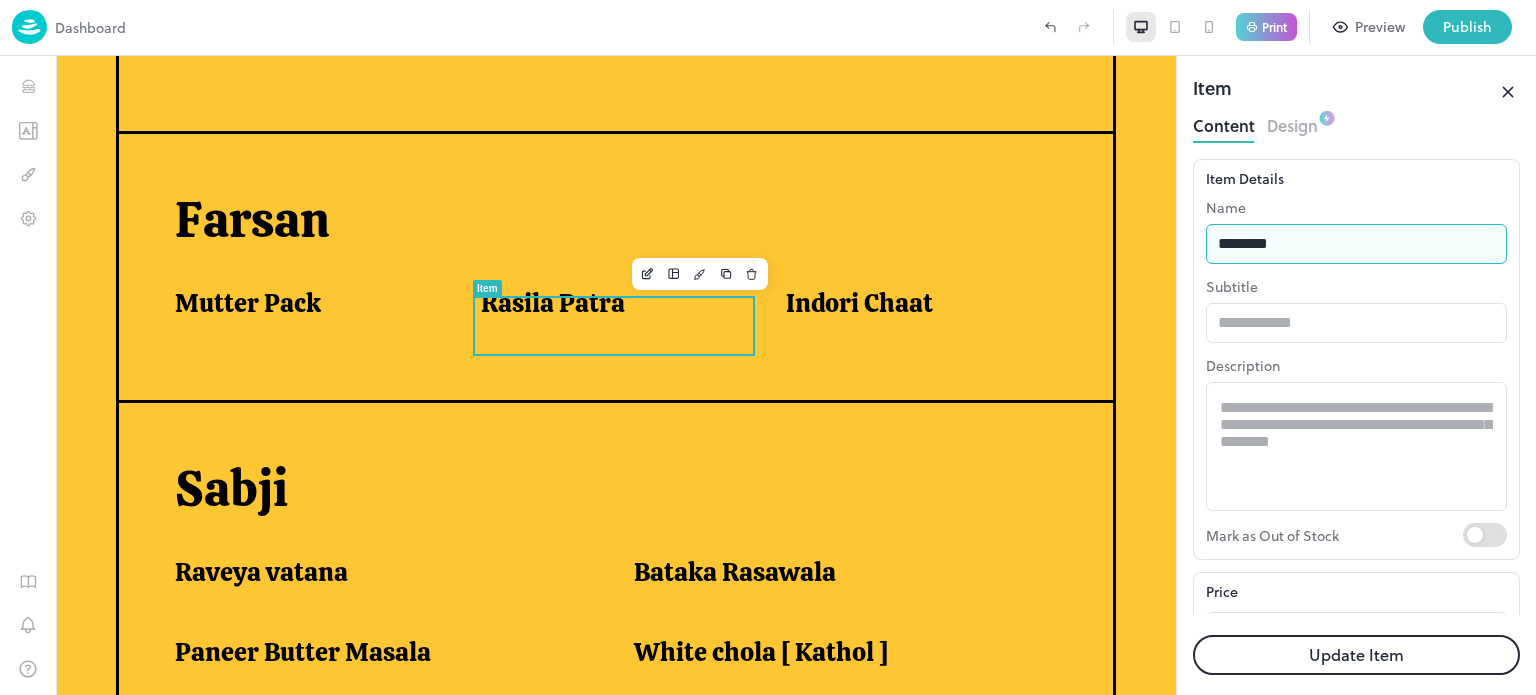 type on "**********" 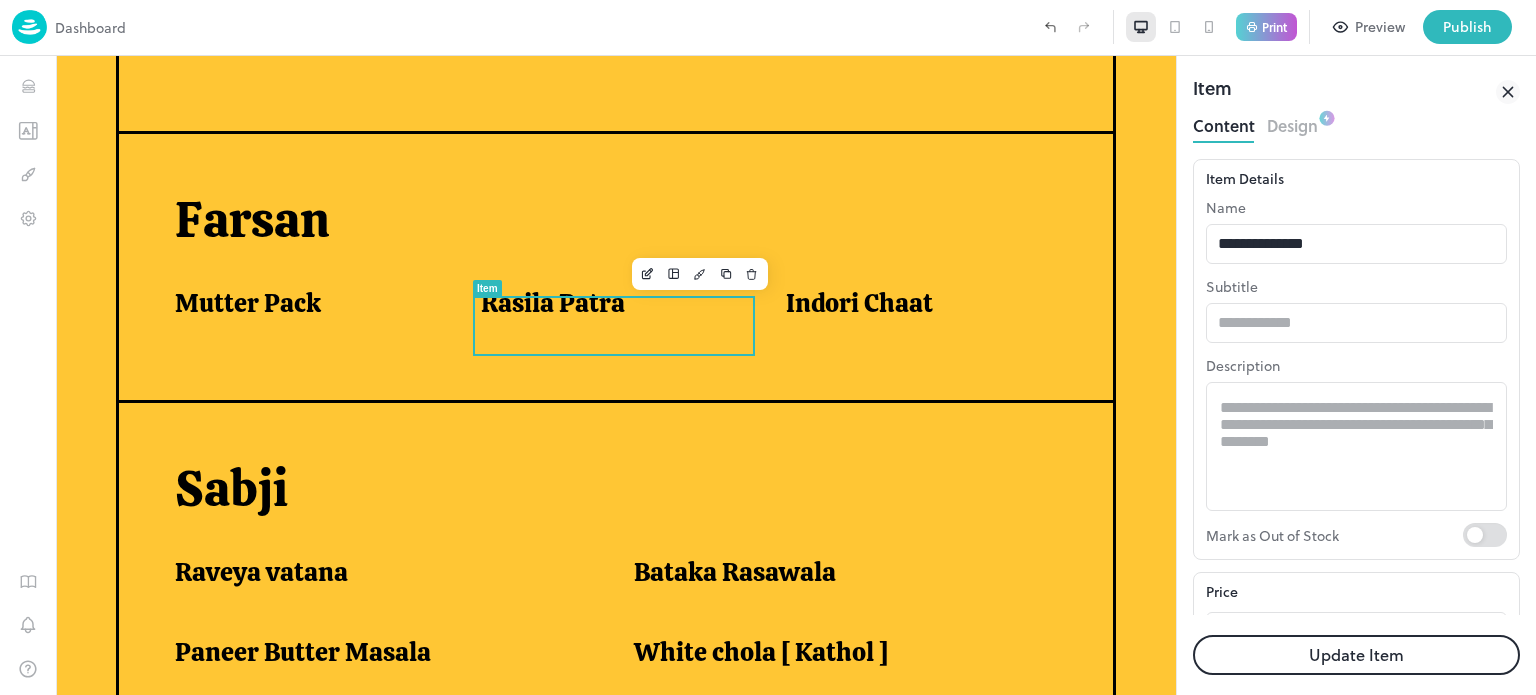click on "Update Item" at bounding box center (1356, 655) 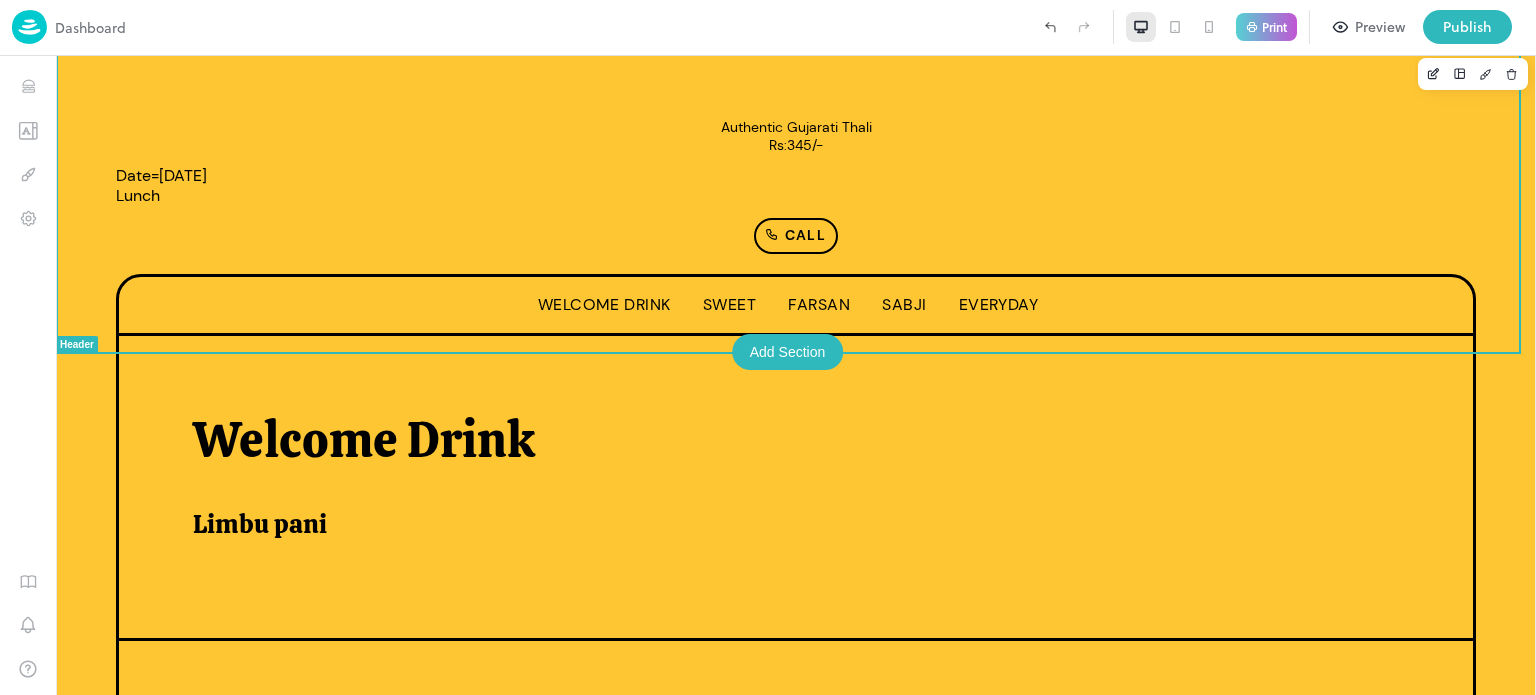 scroll, scrollTop: 0, scrollLeft: 0, axis: both 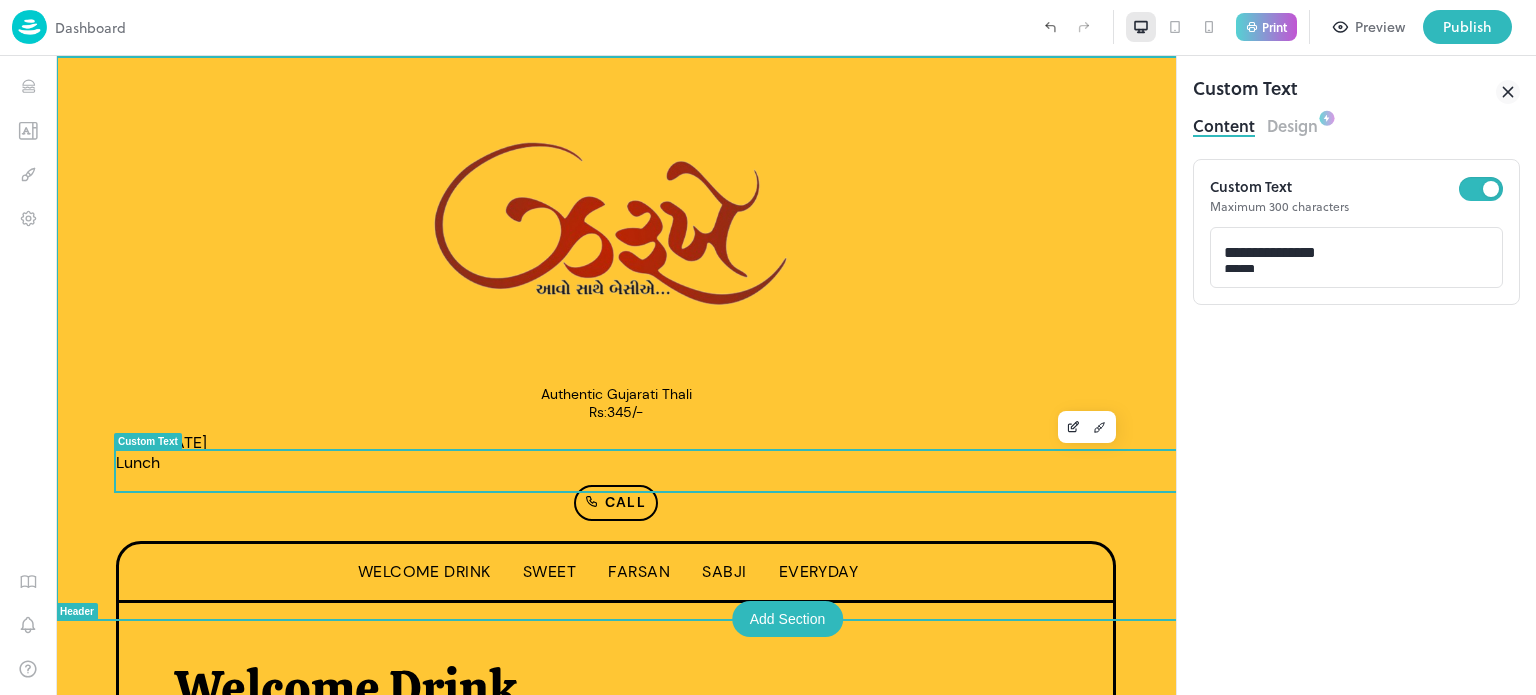 click on "Date=[DATE]
Lunch" at bounding box center (616, 453) 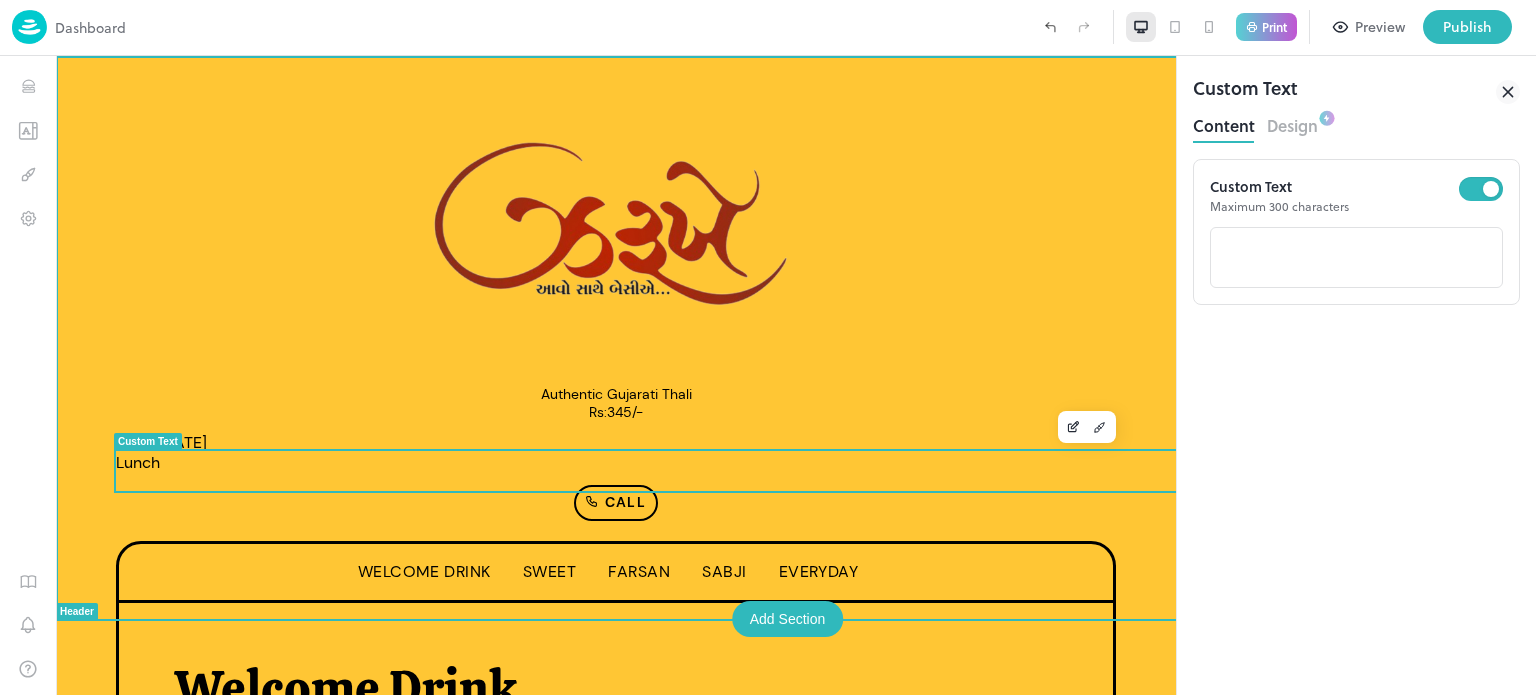 scroll, scrollTop: 0, scrollLeft: 0, axis: both 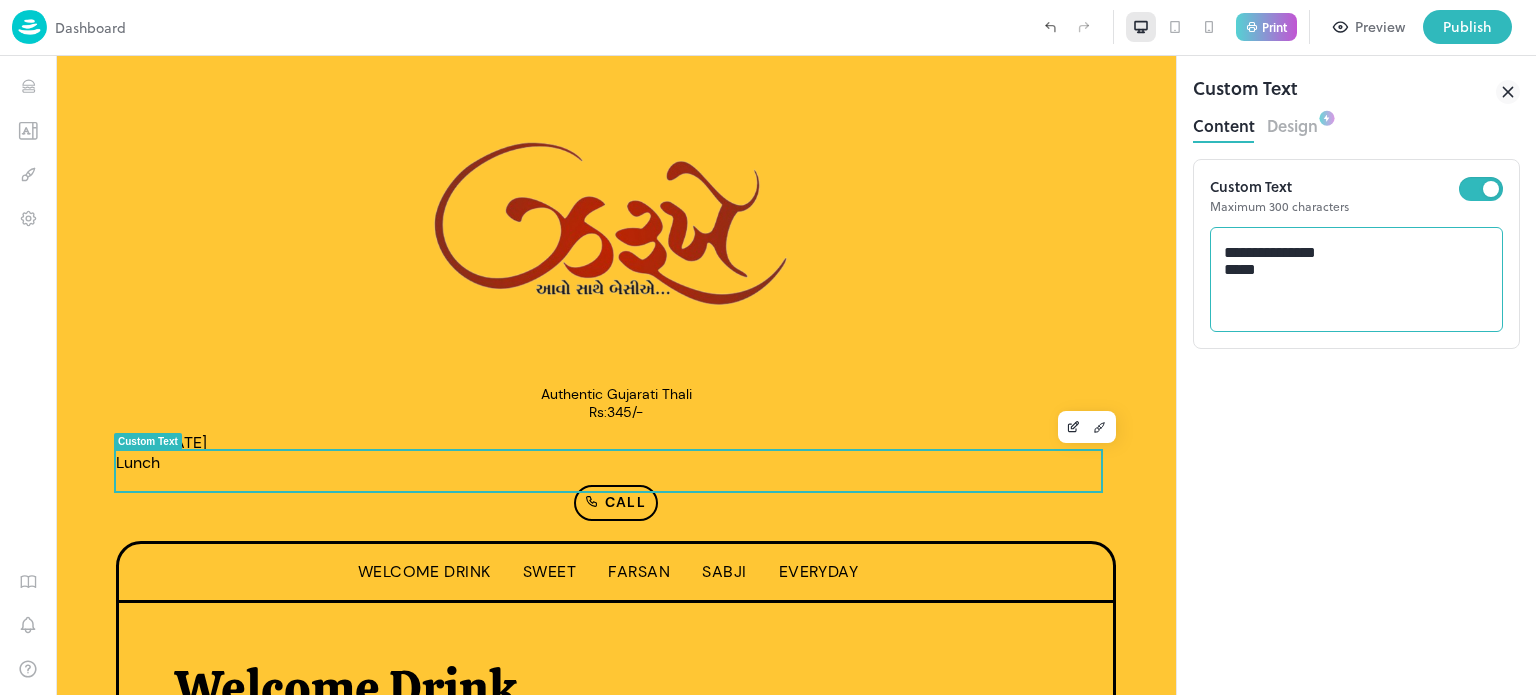 click on "**********" at bounding box center [1357, 280] 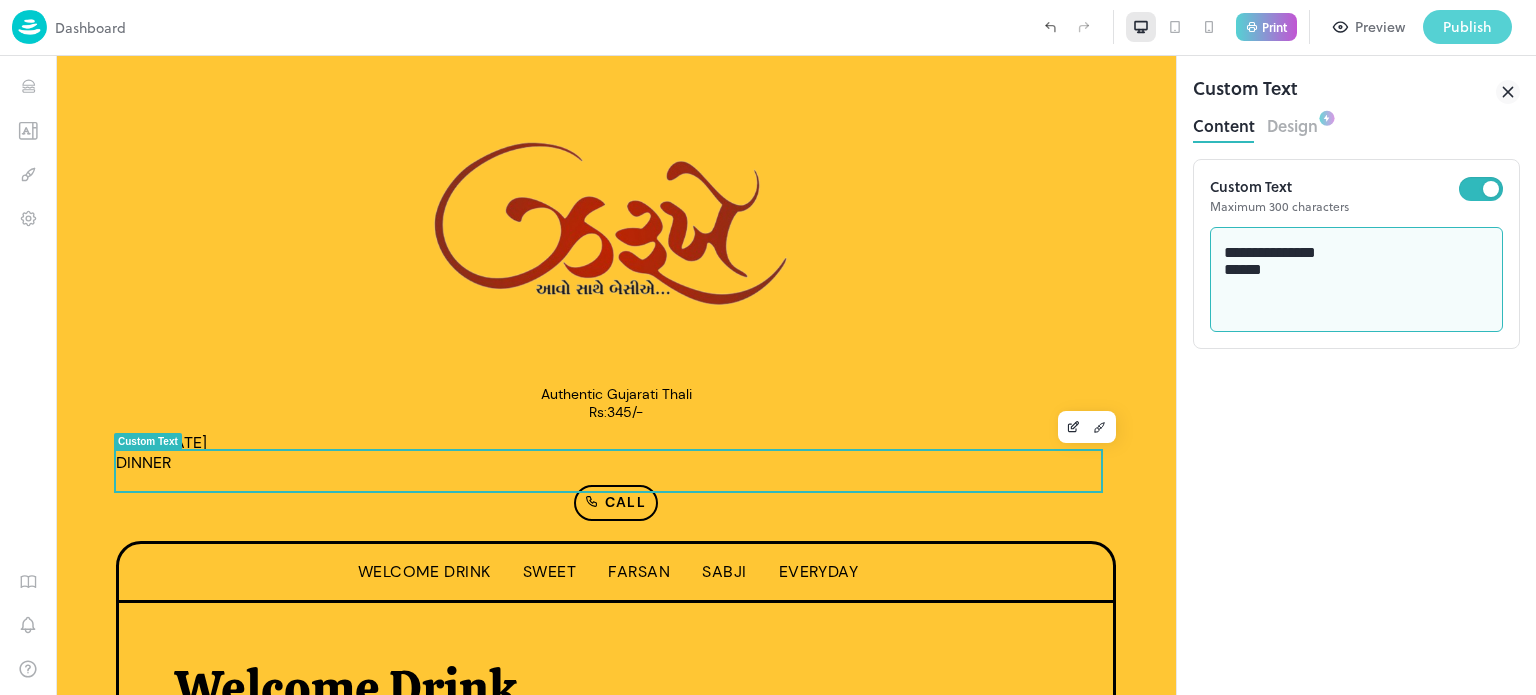type on "**********" 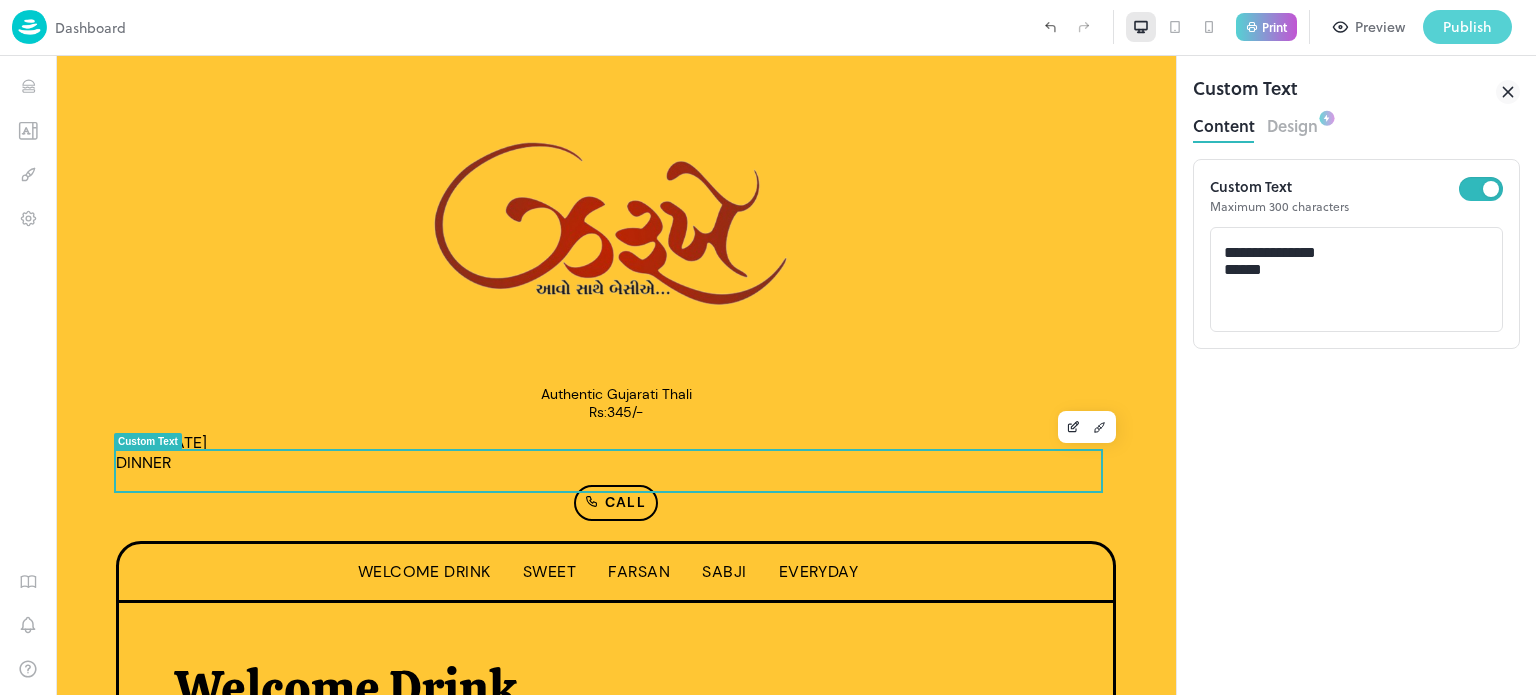 click on "Publish" at bounding box center [1467, 27] 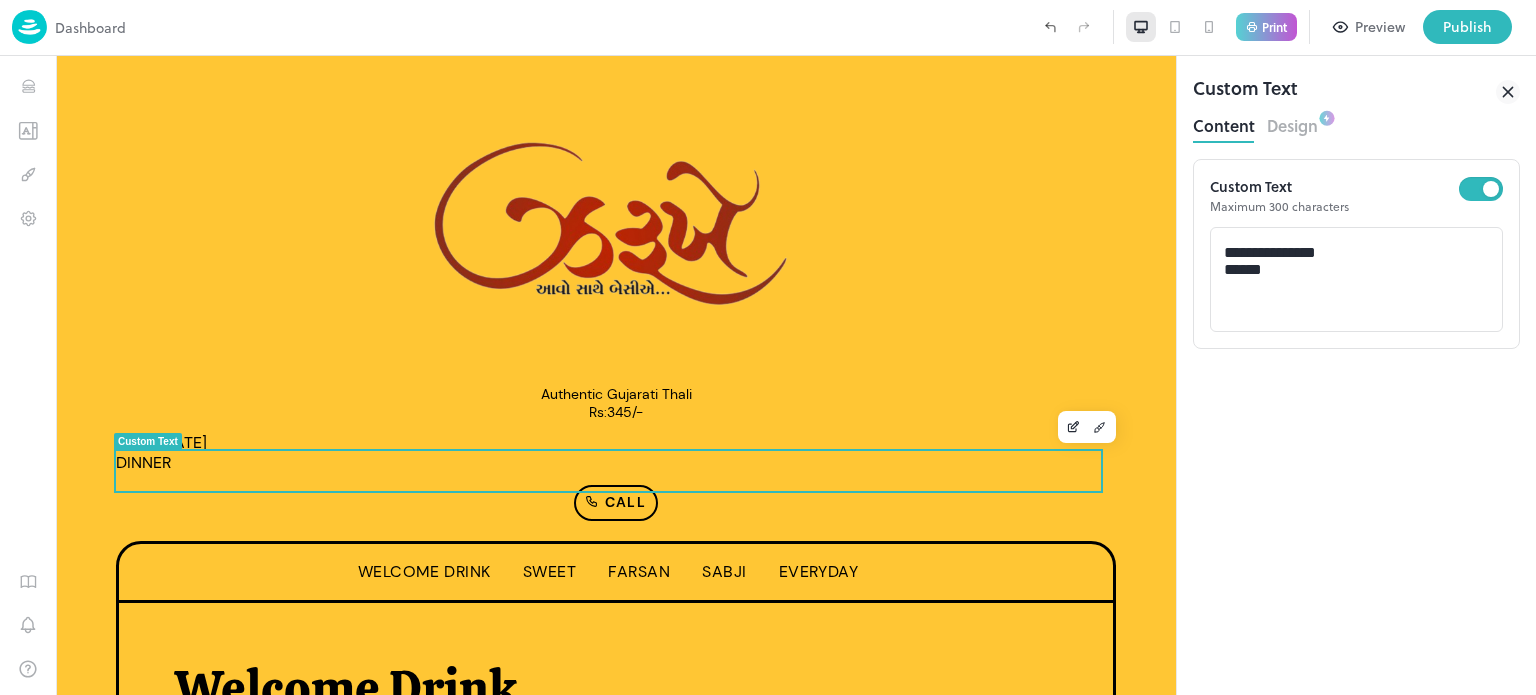 click at bounding box center [768, 695] 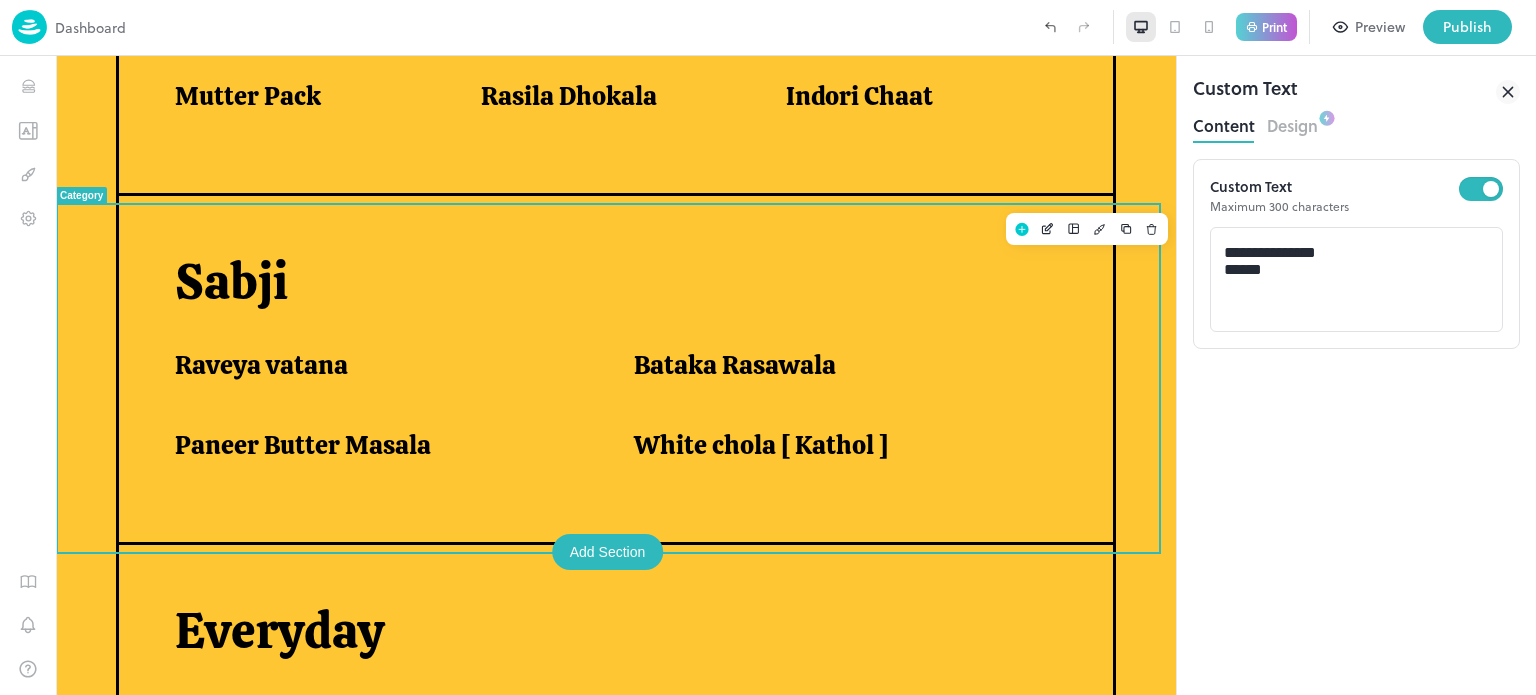 scroll, scrollTop: 1442, scrollLeft: 0, axis: vertical 